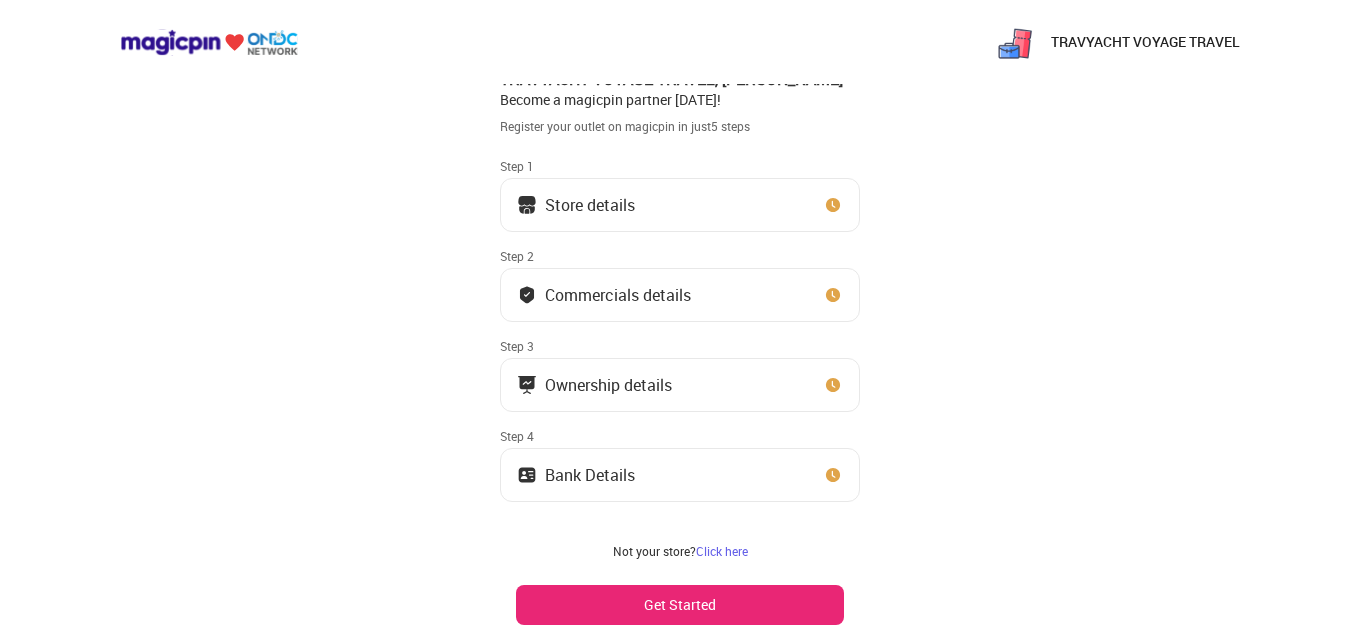 scroll, scrollTop: 0, scrollLeft: 0, axis: both 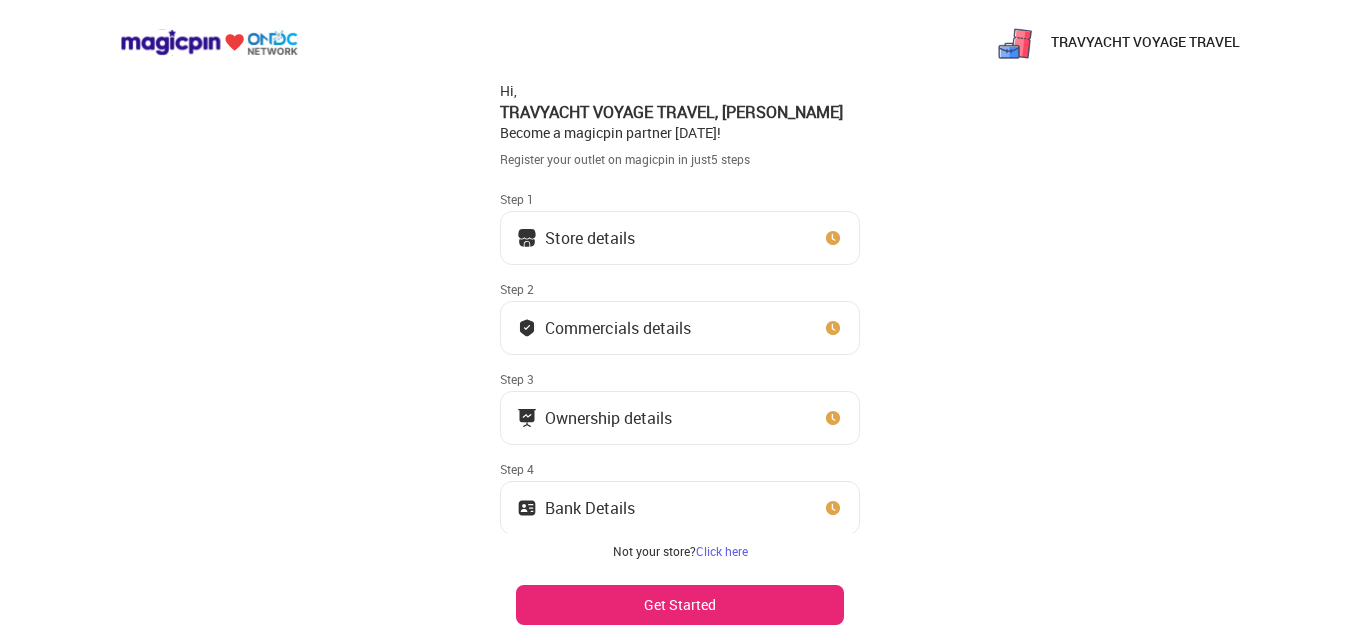 click on "Store details" at bounding box center (680, 238) 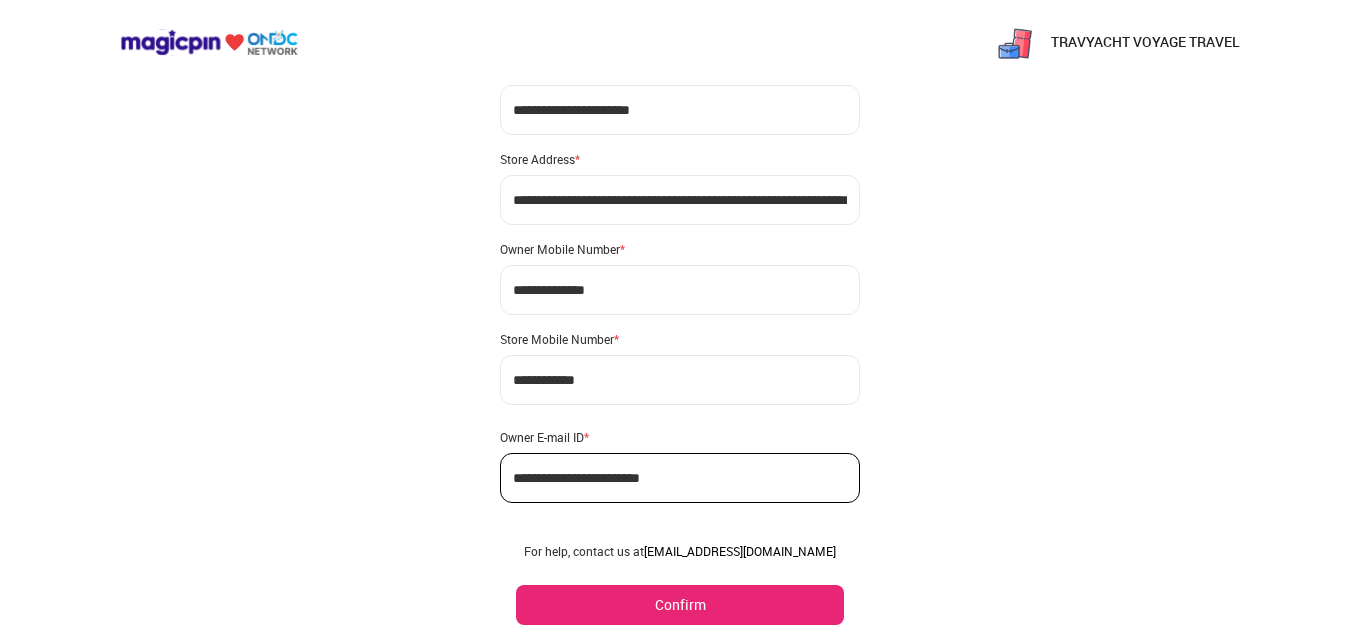 scroll, scrollTop: 118, scrollLeft: 0, axis: vertical 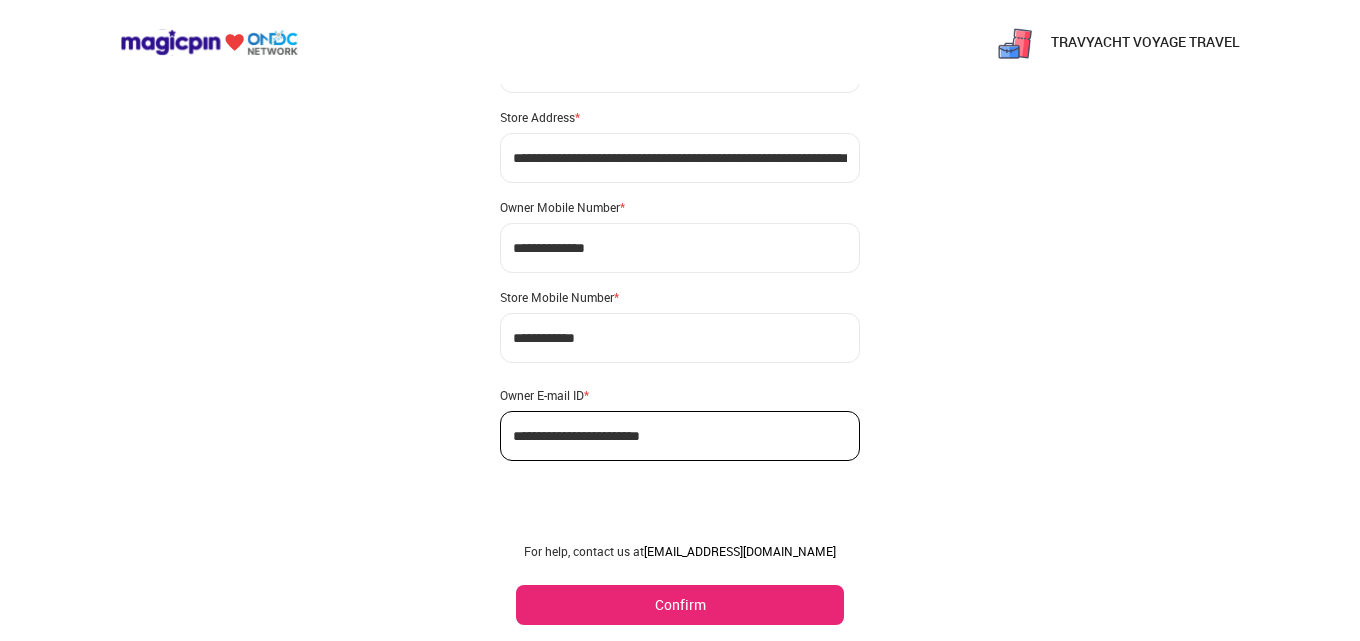 click on "Confirm" at bounding box center (680, 605) 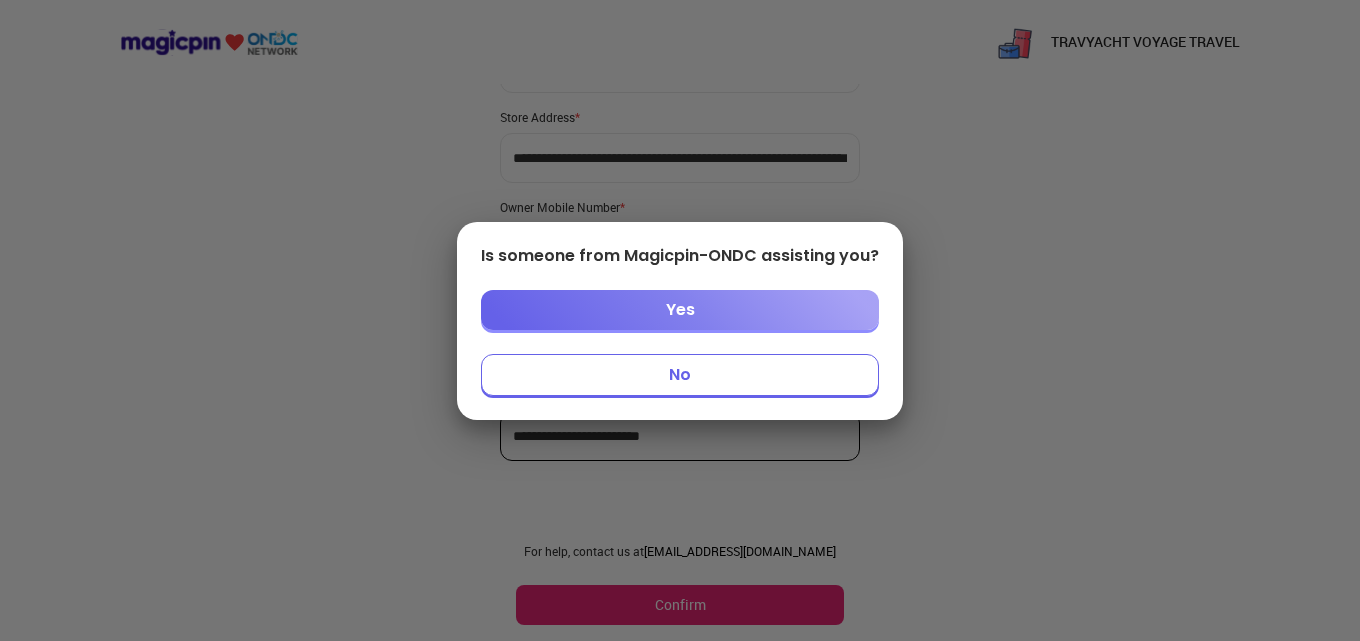 click on "No" at bounding box center [680, 375] 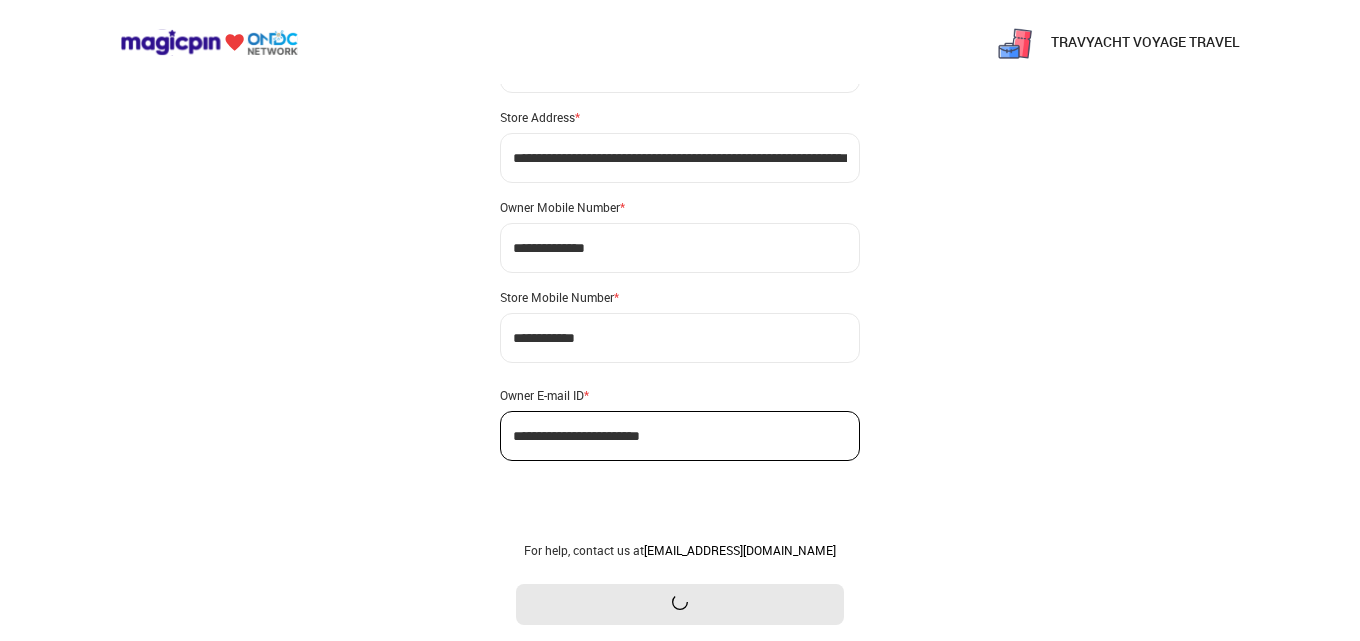 scroll, scrollTop: 0, scrollLeft: 0, axis: both 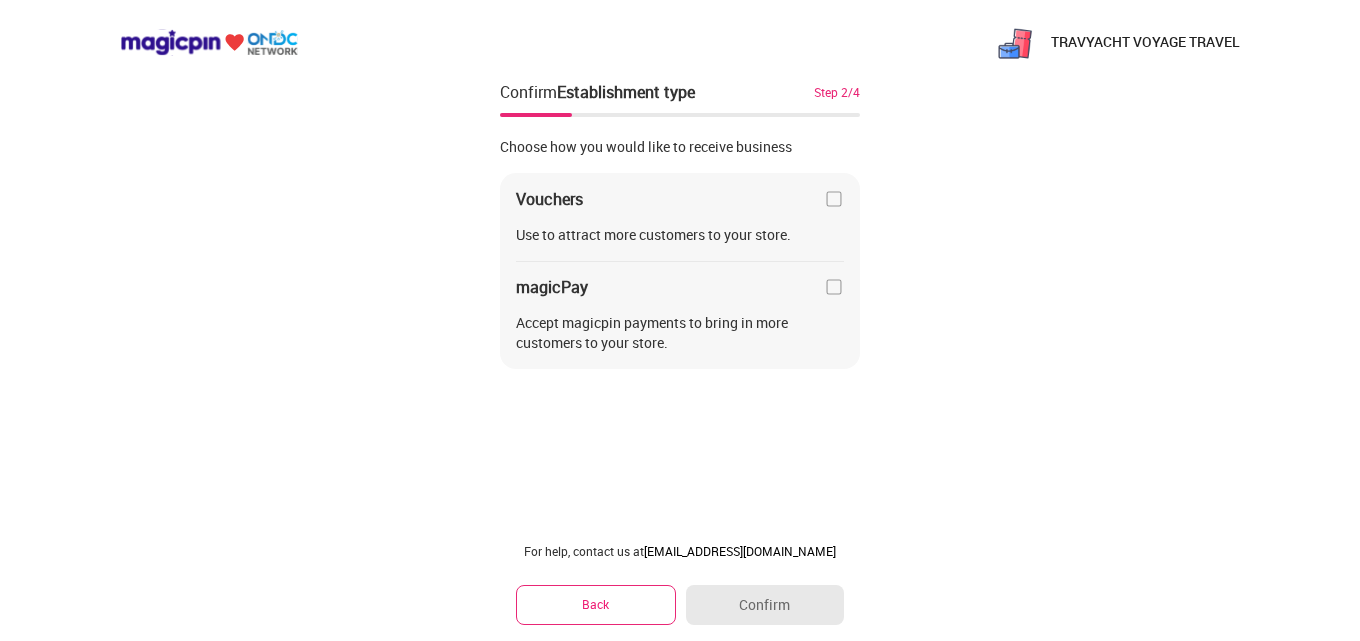 click at bounding box center [834, 199] 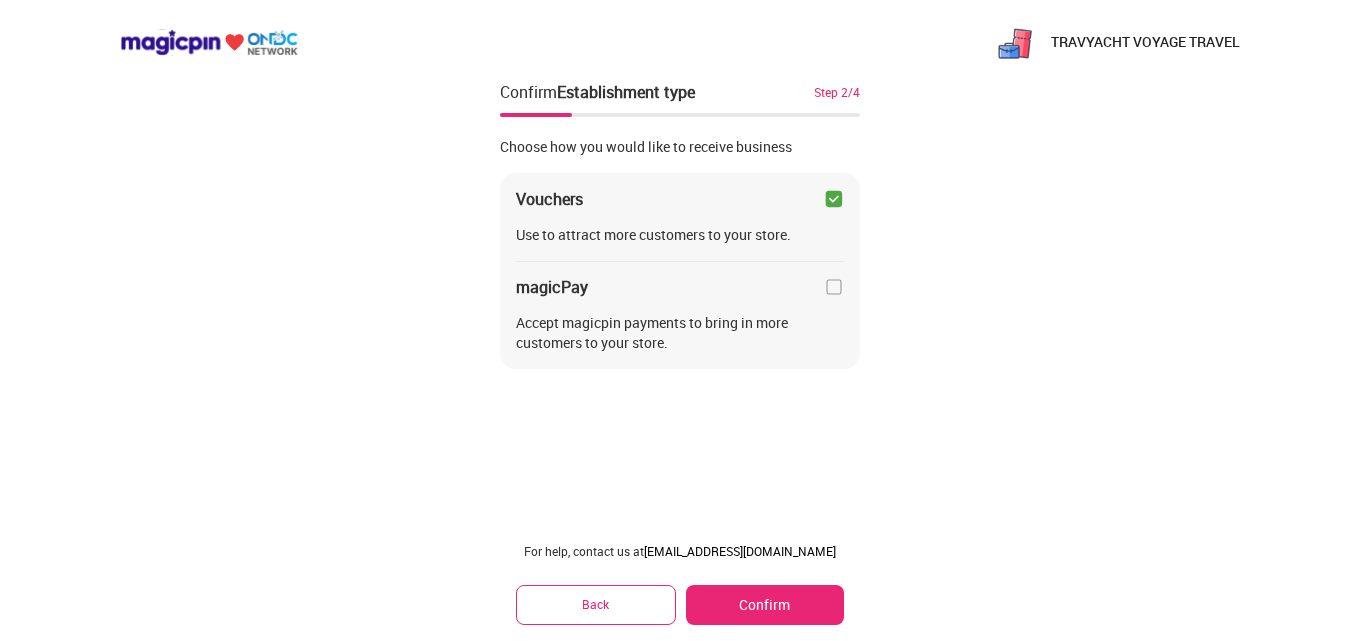 click at bounding box center [834, 287] 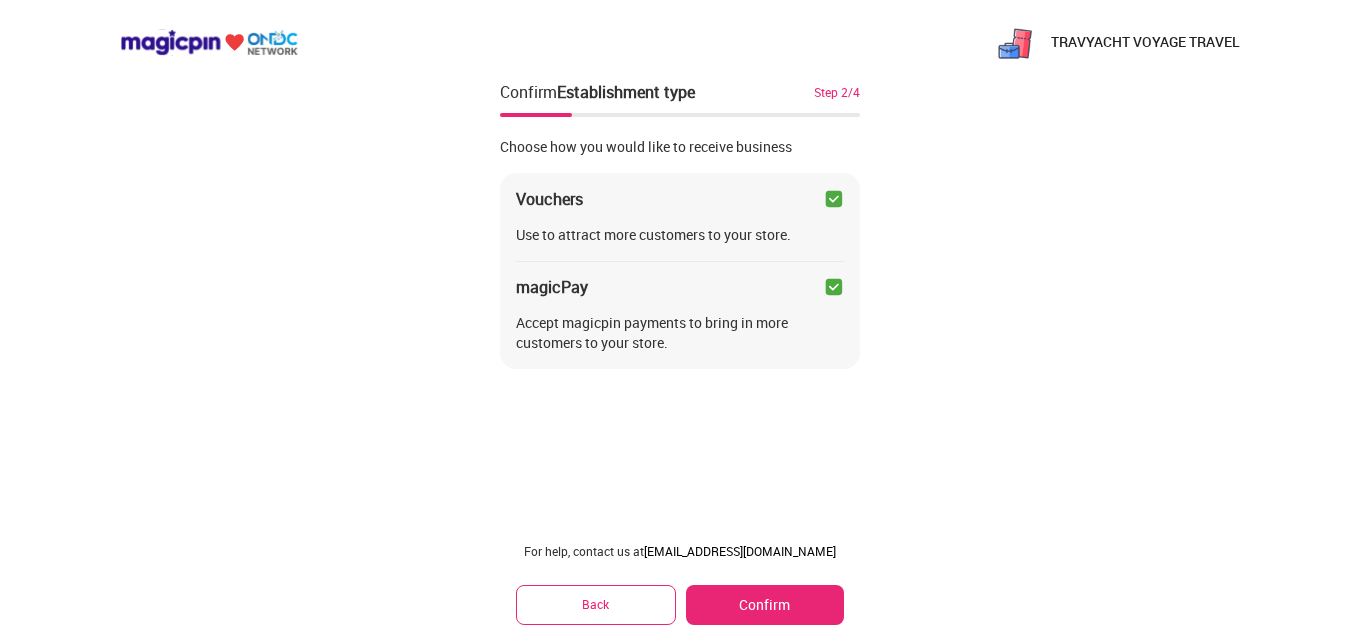 click on "Confirm" at bounding box center (765, 605) 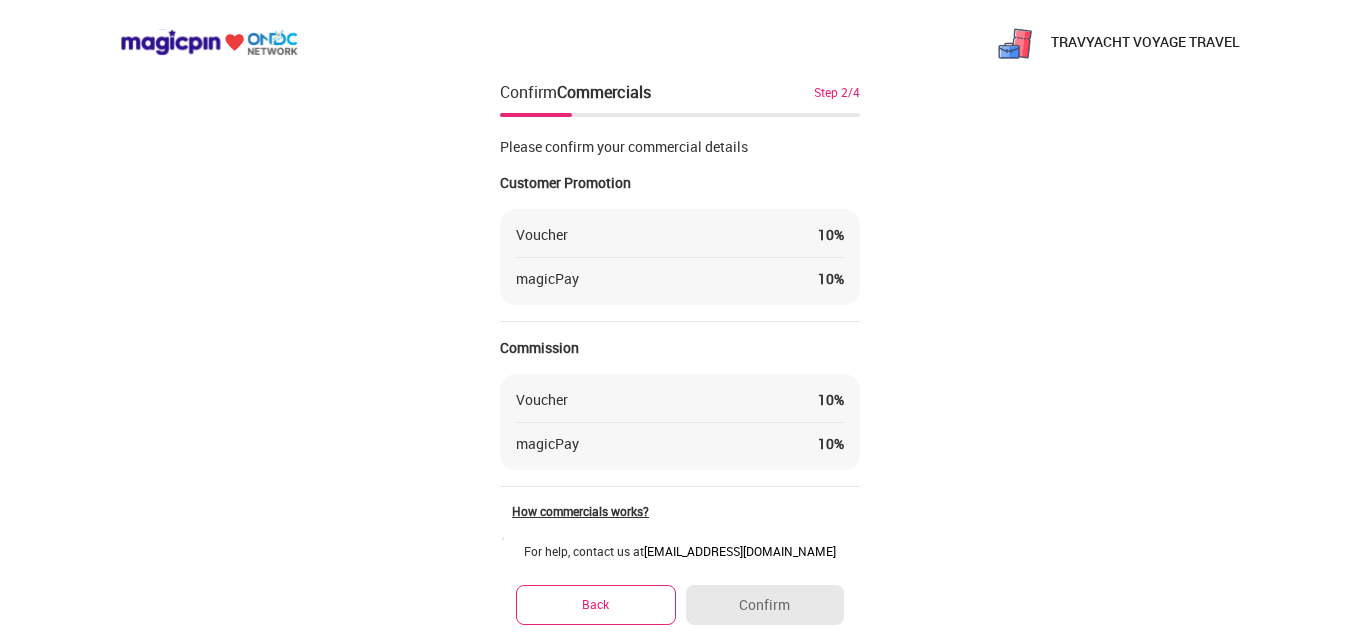 click on "Voucher 10 %" at bounding box center [680, 235] 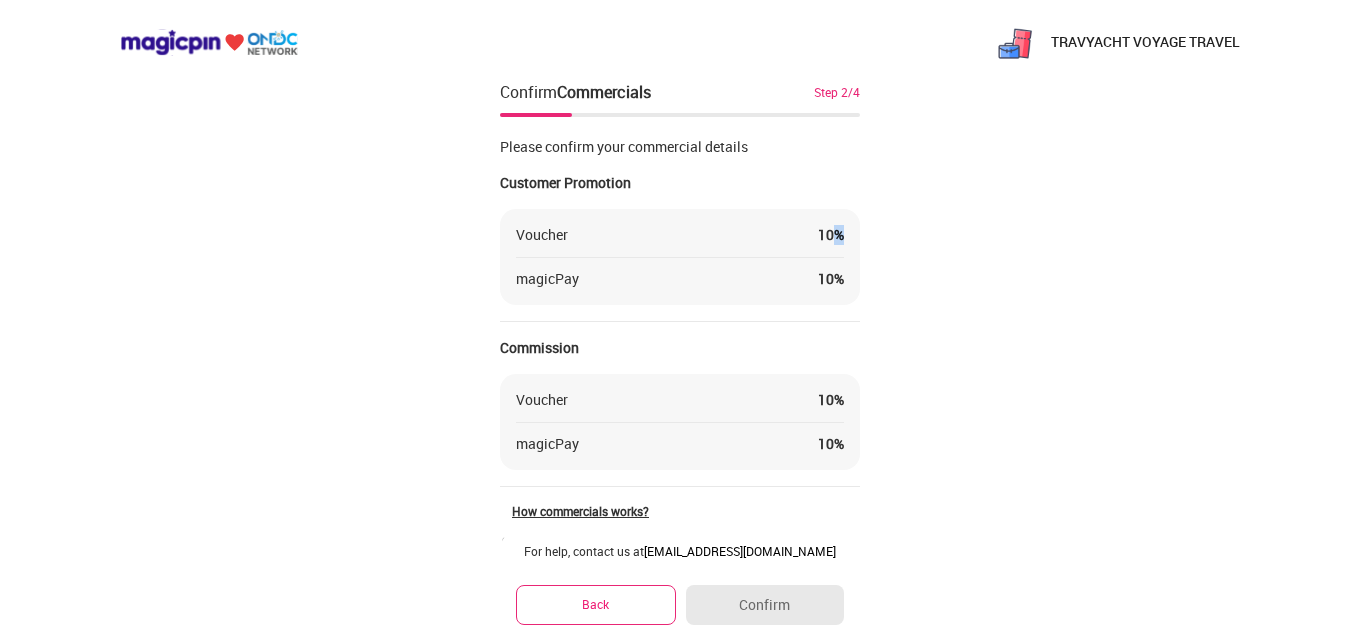 click on "10 %" at bounding box center (831, 235) 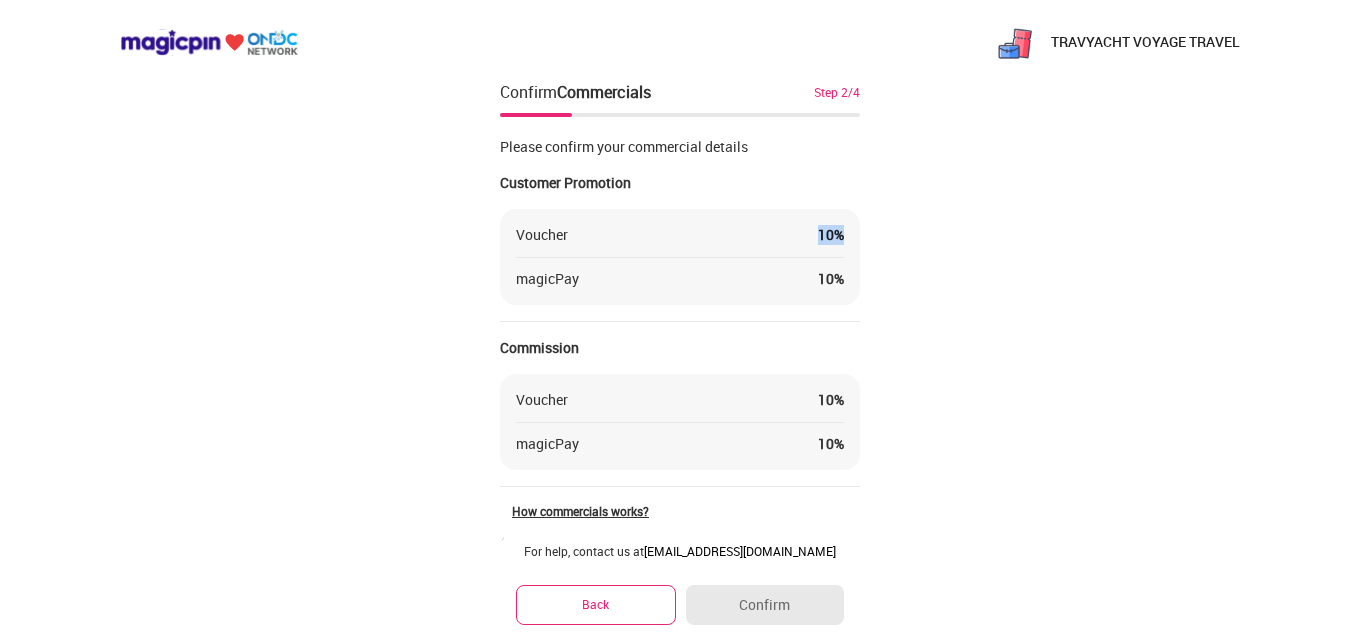 click on "10 %" at bounding box center (831, 235) 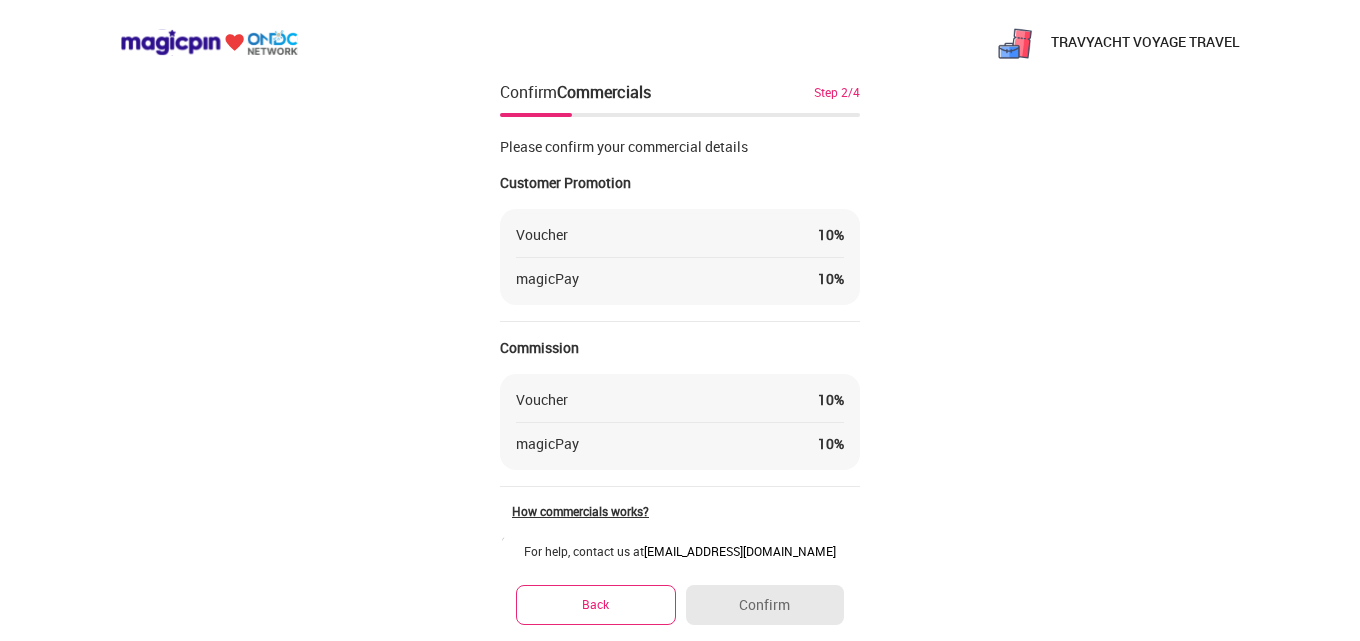 click on "TRAVYACHT VOYAGE TRAVEL Confirm  Commercials Step 2/4 Please confirm your commercial details Customer Promotion Voucher 10 % magicPay 10 % Commission Voucher 10 % magicPay 10 % How commercials works? Accept  Do's & Don'ts  for delivery of business. Click here to confirm that you have read and agreed to the  Terms and Conditions. For help, contact us at  [EMAIL_ADDRESS][DOMAIN_NAME] Back Confirm" at bounding box center (680, 391) 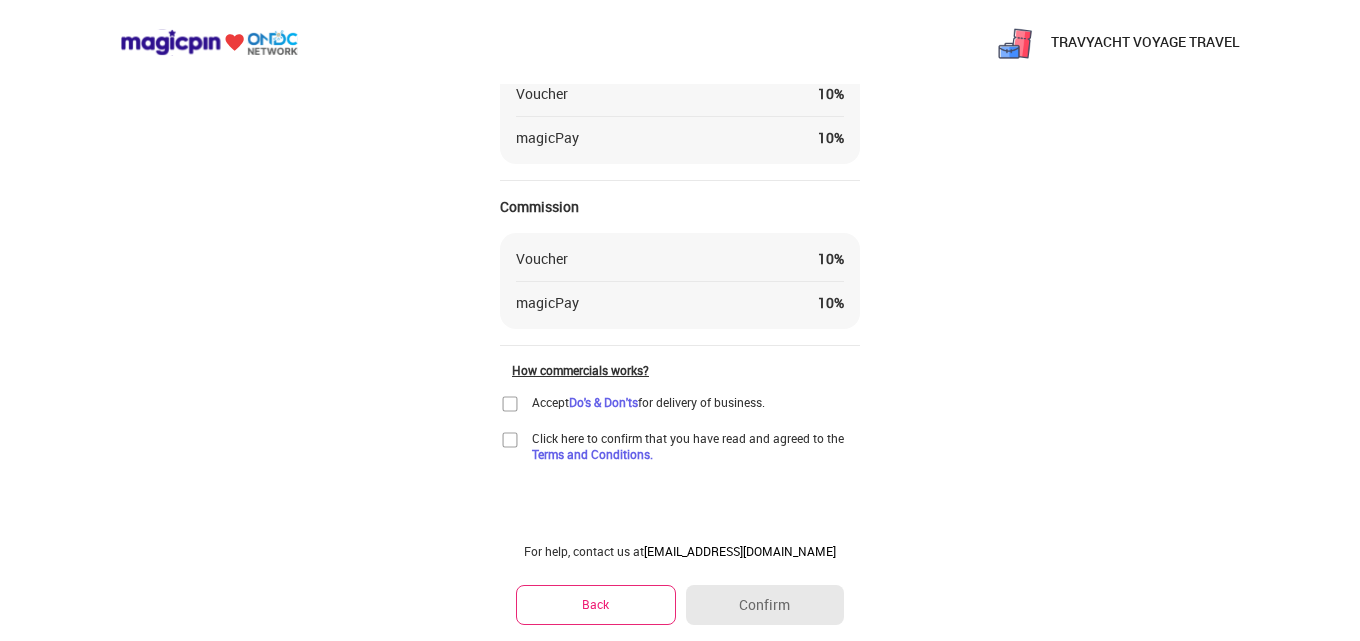 scroll, scrollTop: 142, scrollLeft: 0, axis: vertical 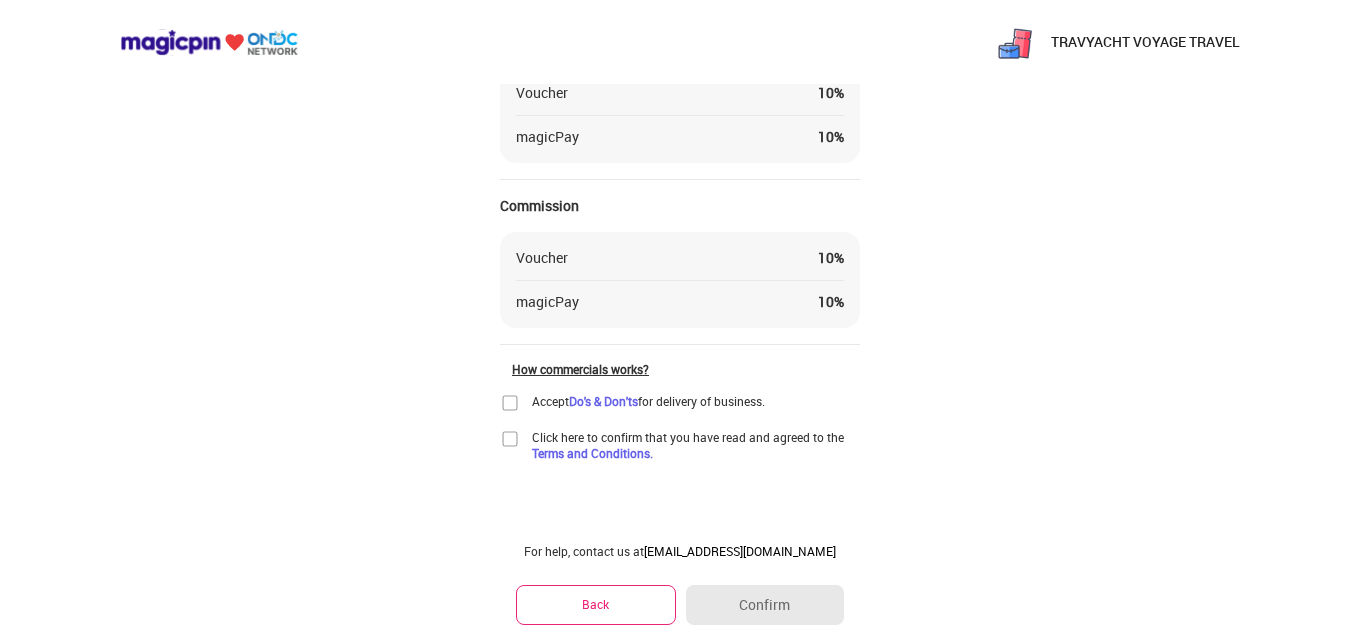 click at bounding box center [510, 403] 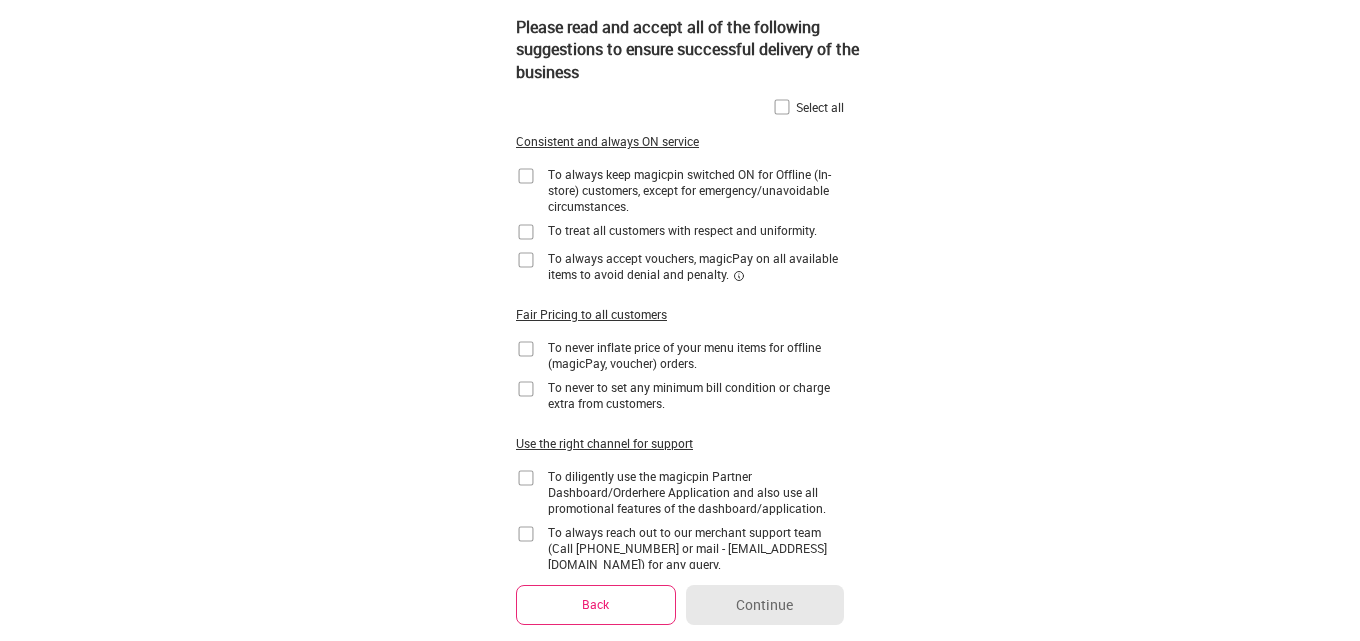 scroll, scrollTop: 0, scrollLeft: 0, axis: both 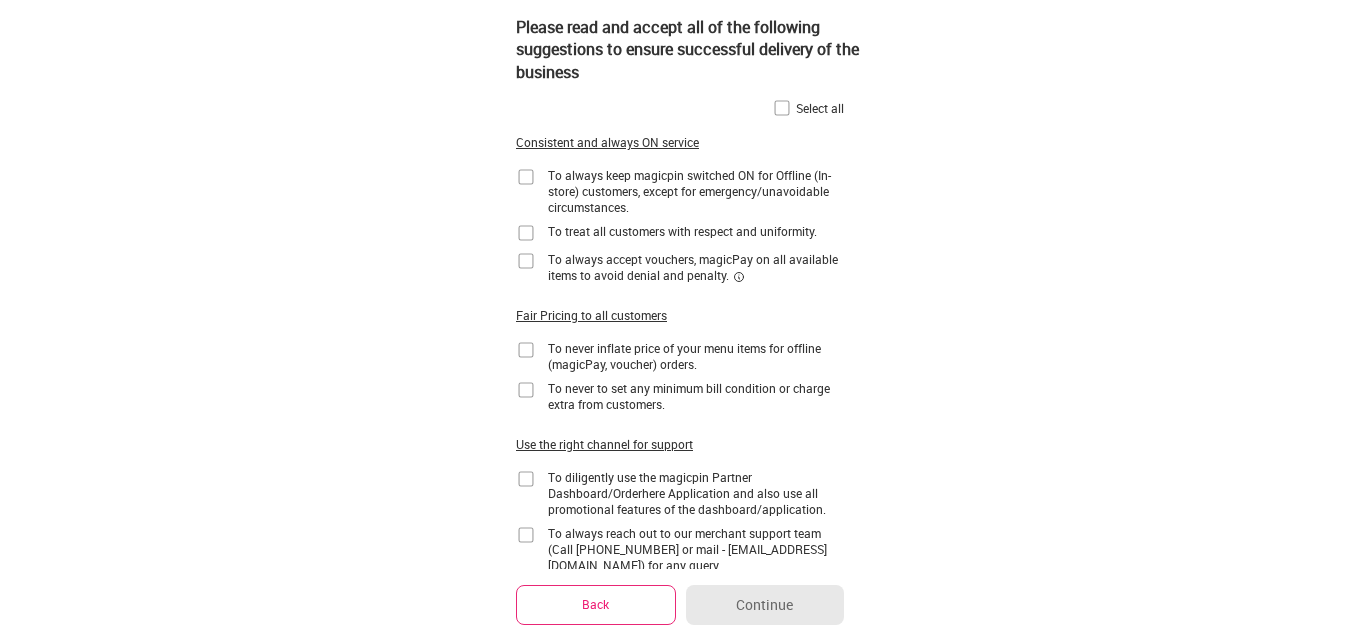 click at bounding box center [782, 108] 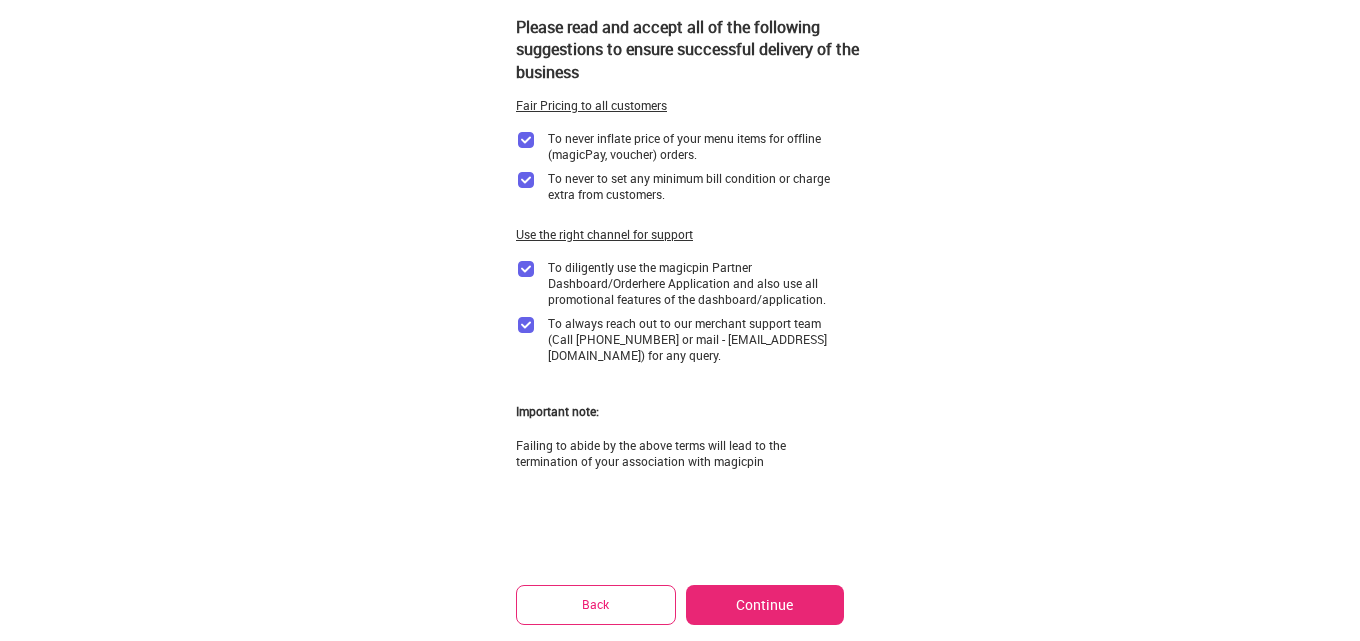 scroll, scrollTop: 252, scrollLeft: 0, axis: vertical 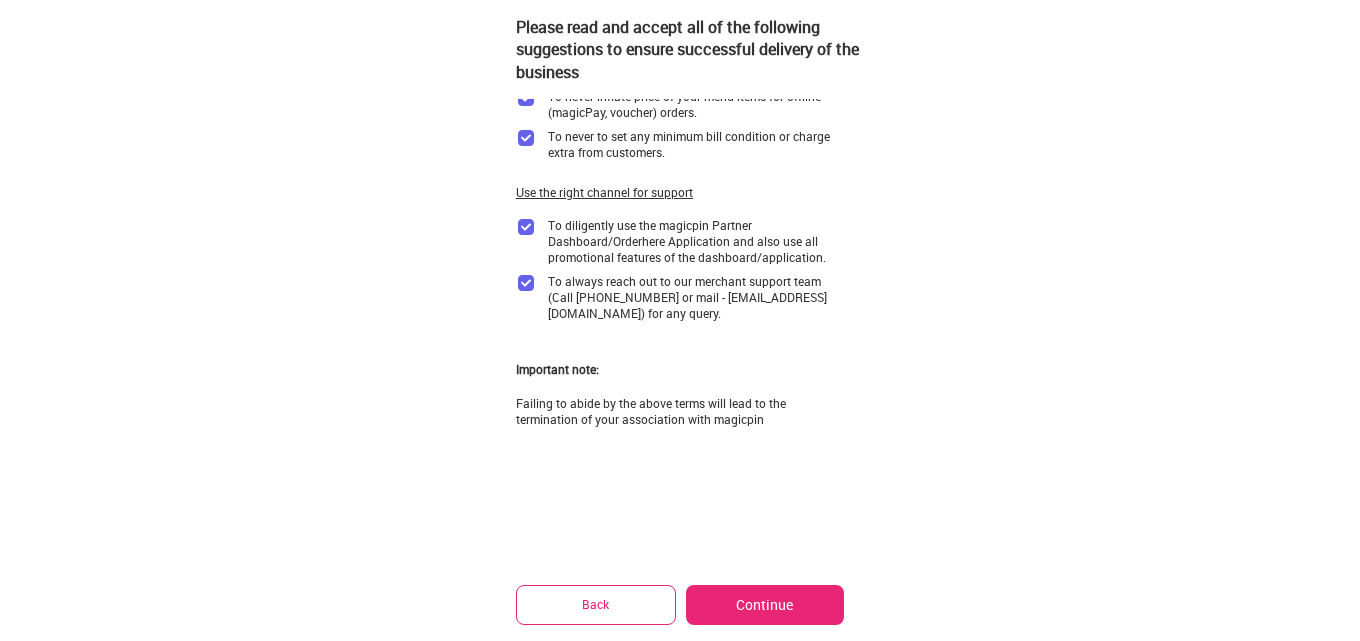 click on "Continue" at bounding box center (765, 605) 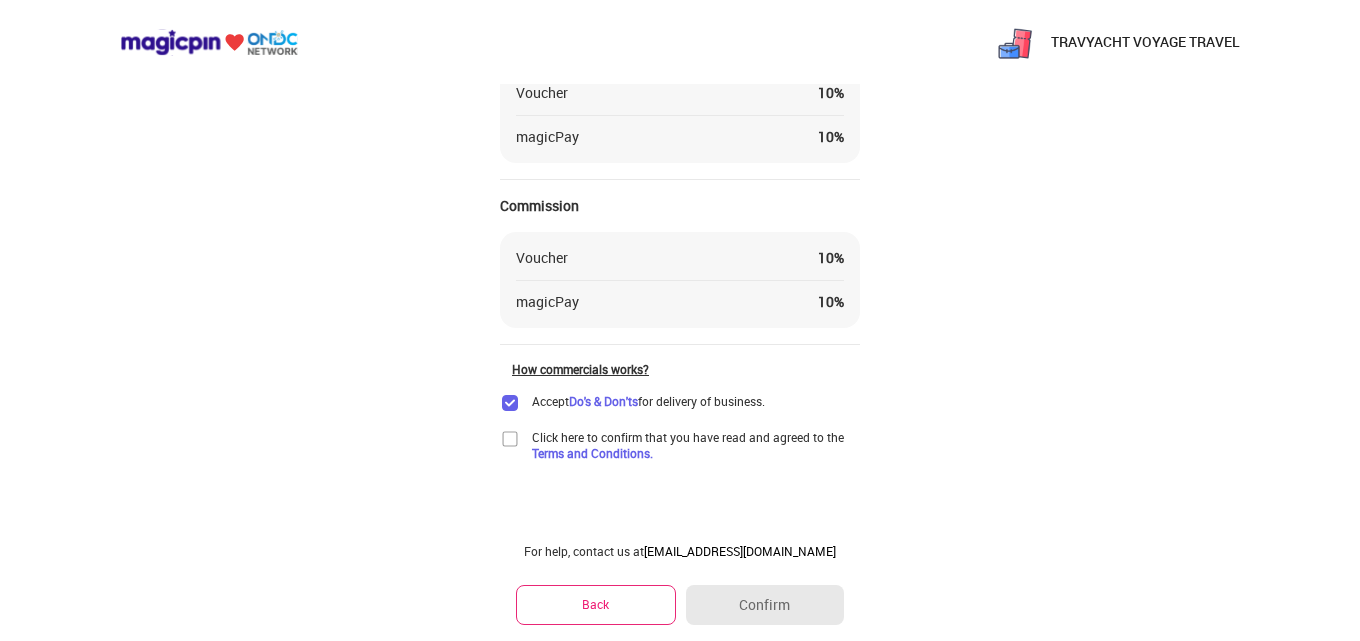 click at bounding box center [510, 439] 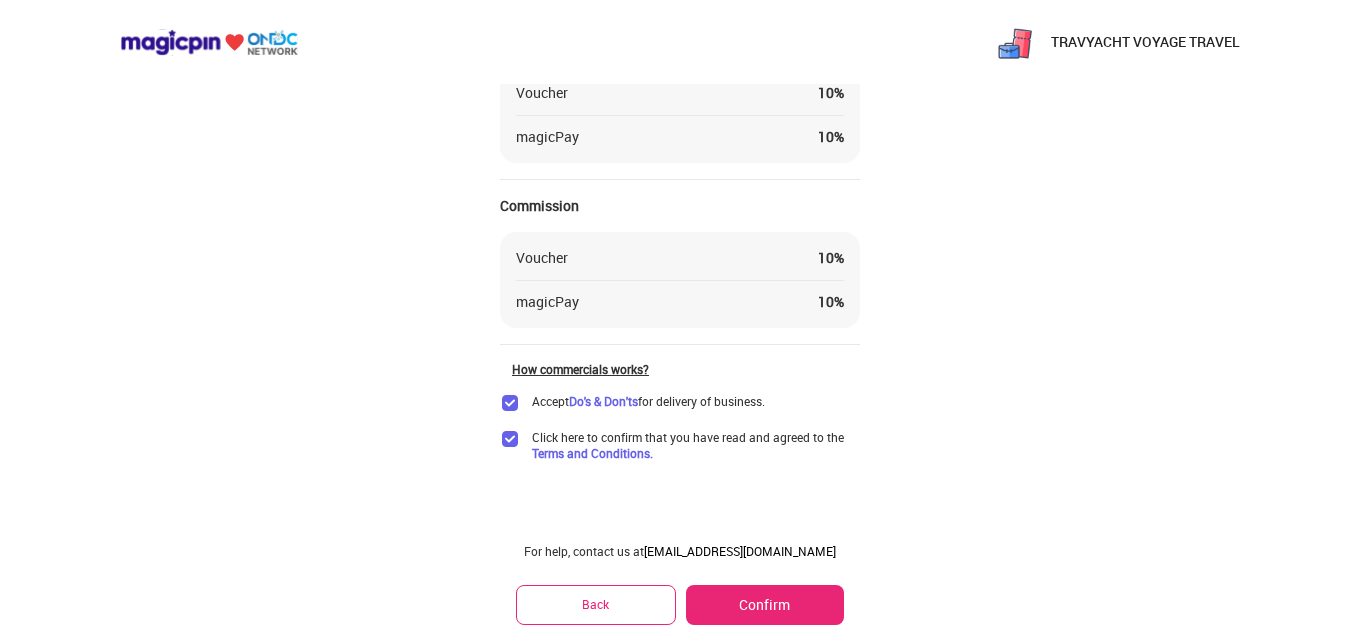 click on "Confirm" at bounding box center [765, 605] 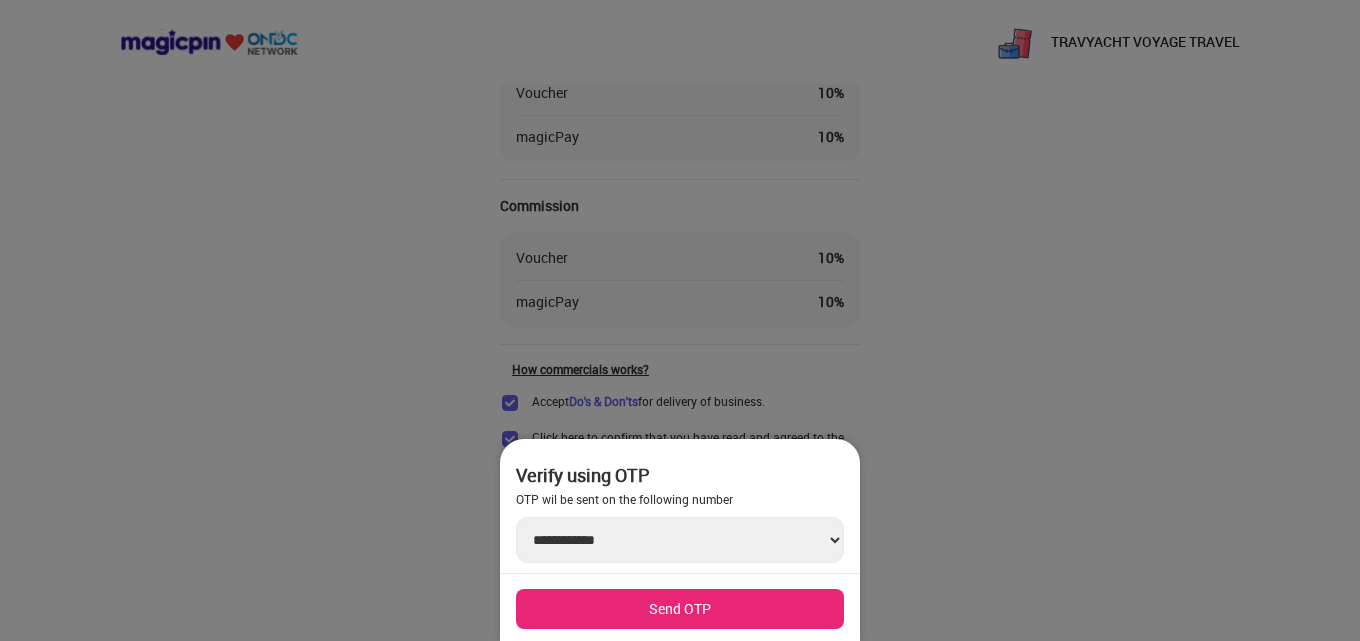 click on "Send OTP" at bounding box center [680, 609] 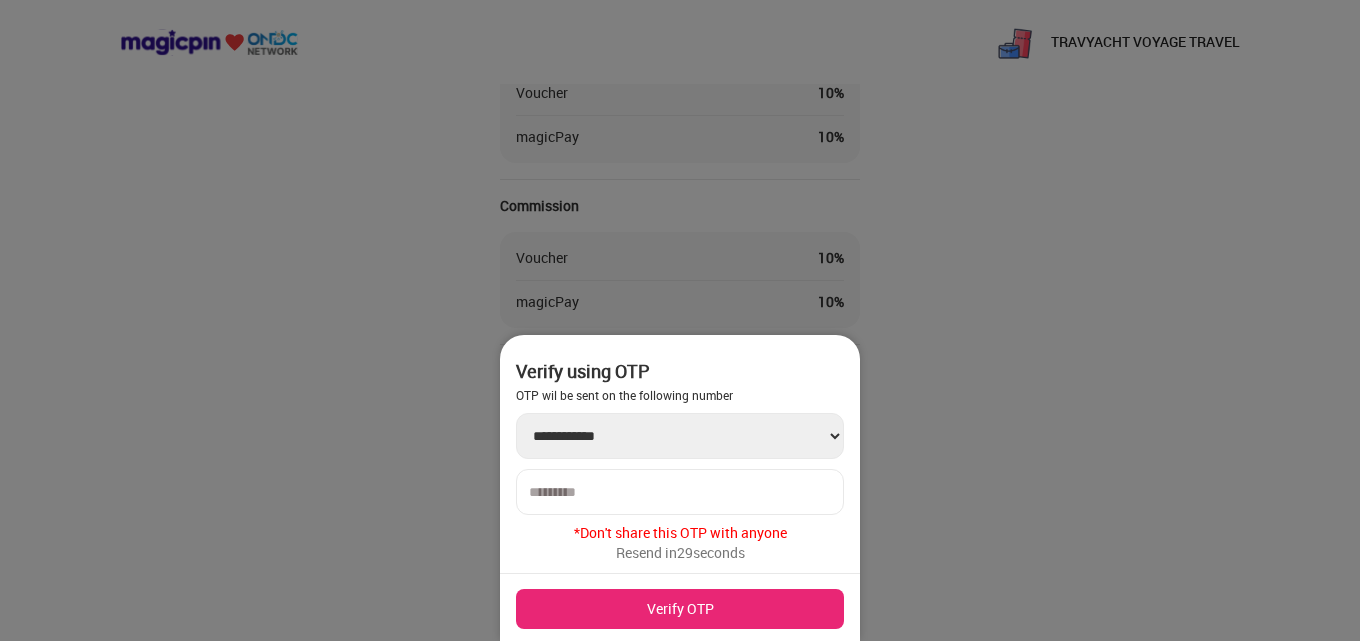 click at bounding box center (680, 492) 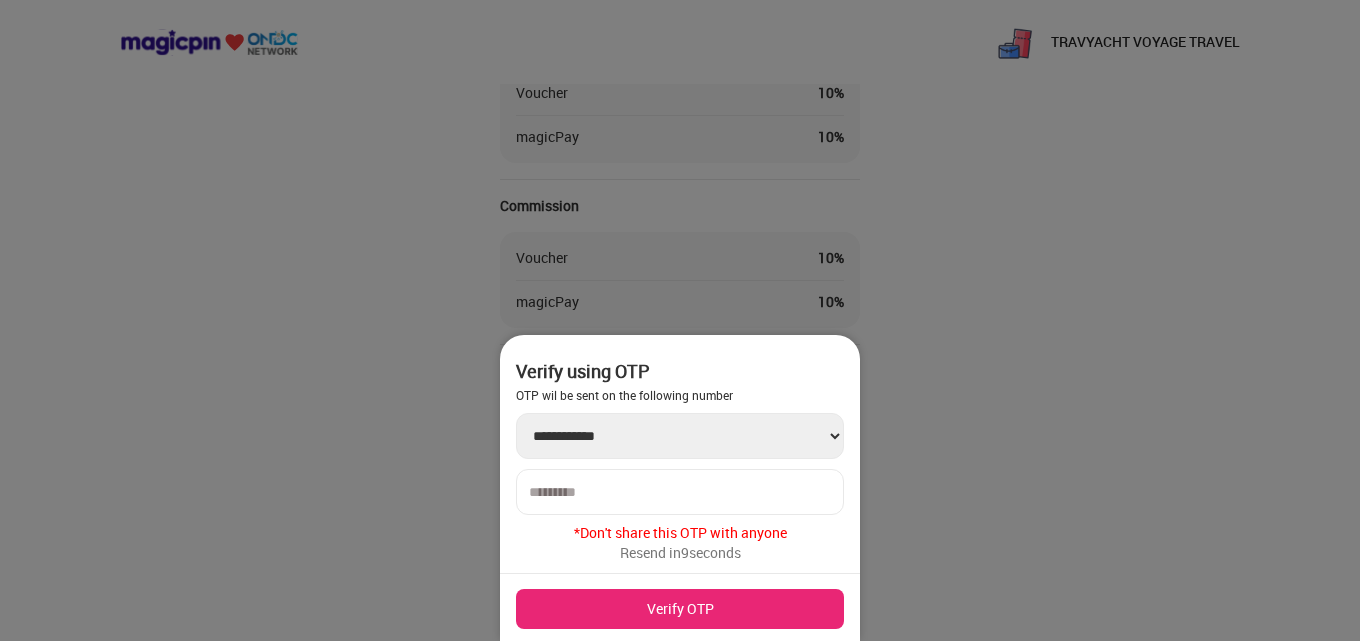 type on "******" 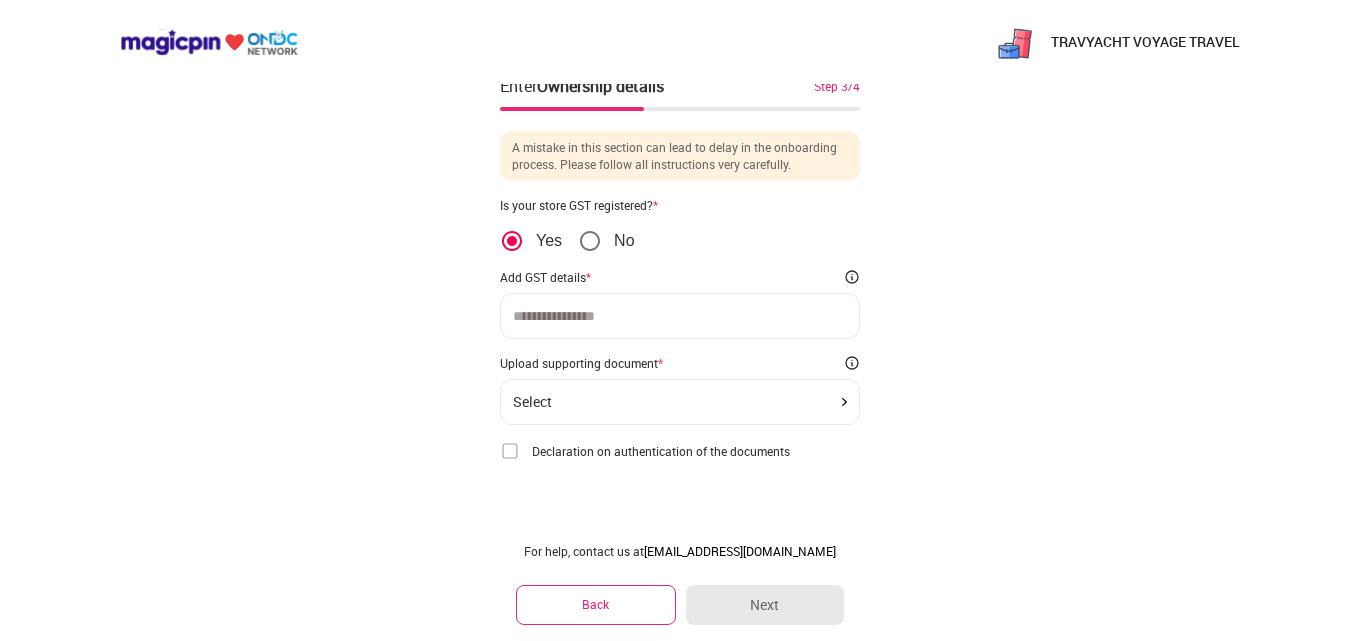 scroll, scrollTop: 6, scrollLeft: 0, axis: vertical 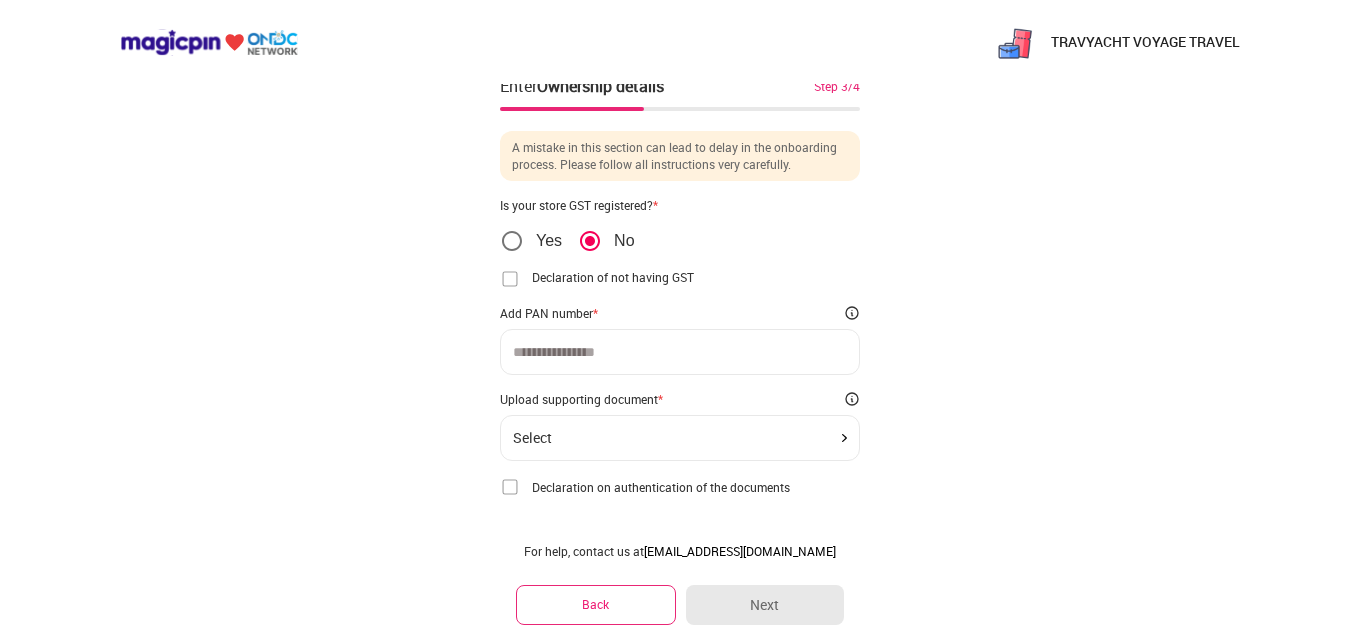 click at bounding box center (510, 279) 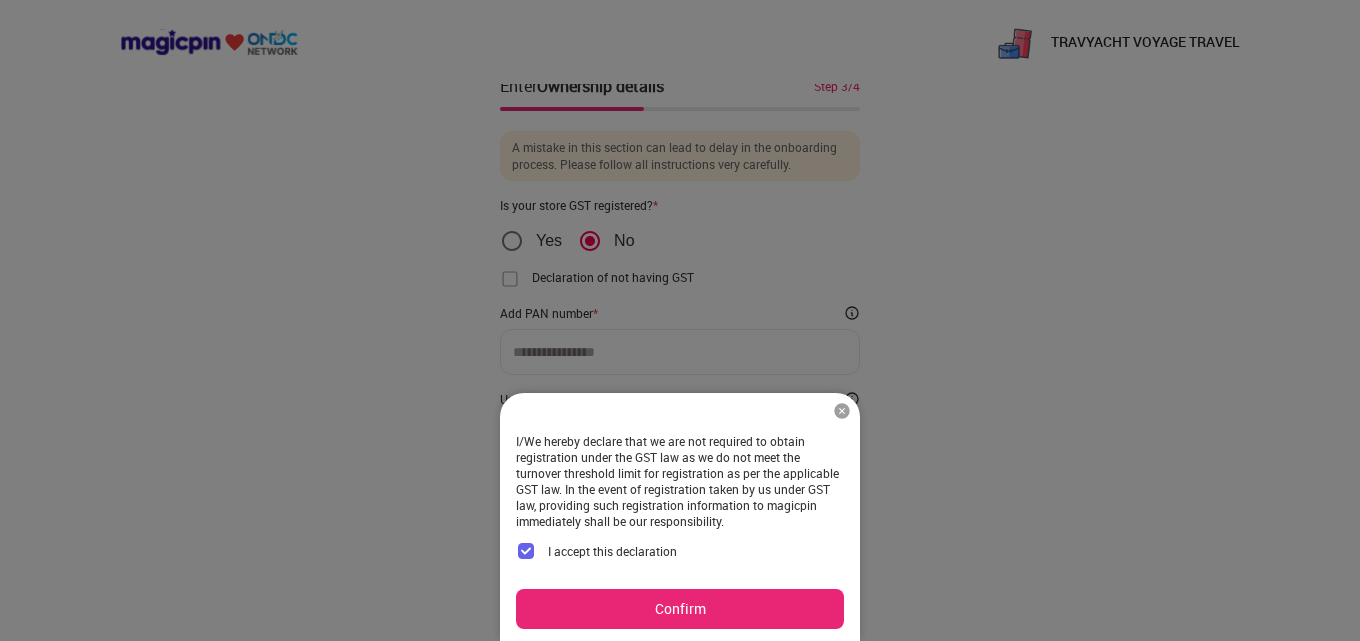 click on "Confirm" at bounding box center (680, 609) 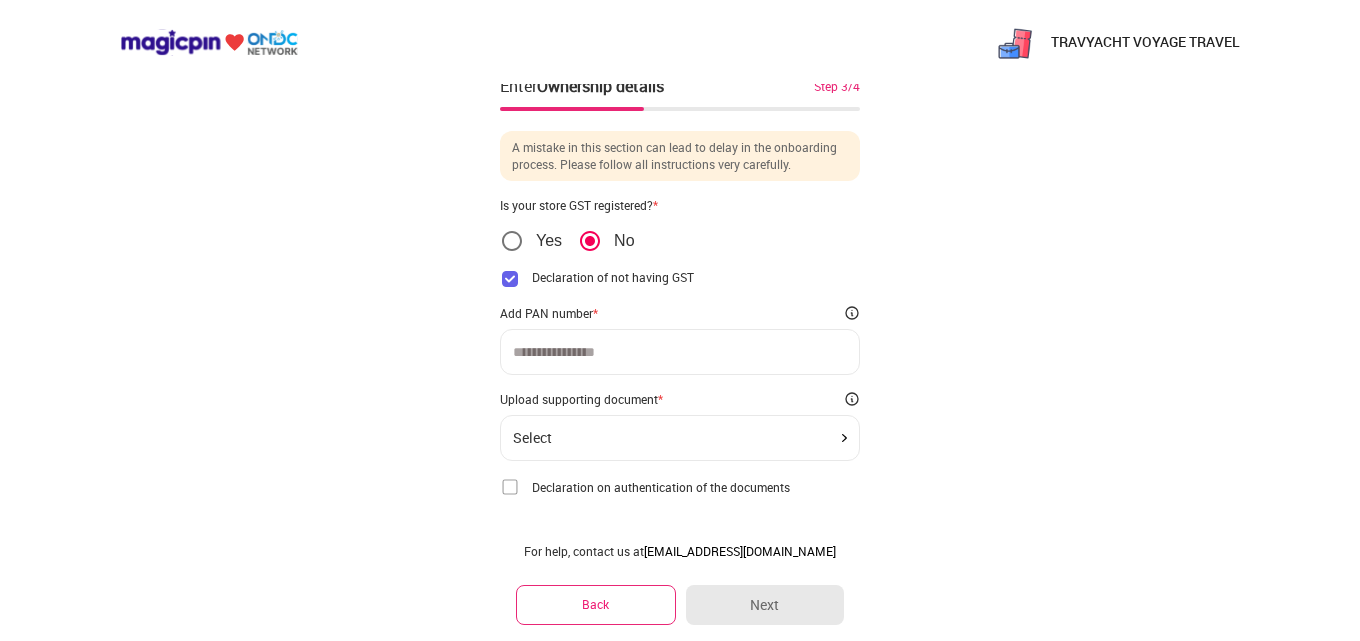 click at bounding box center (680, 352) 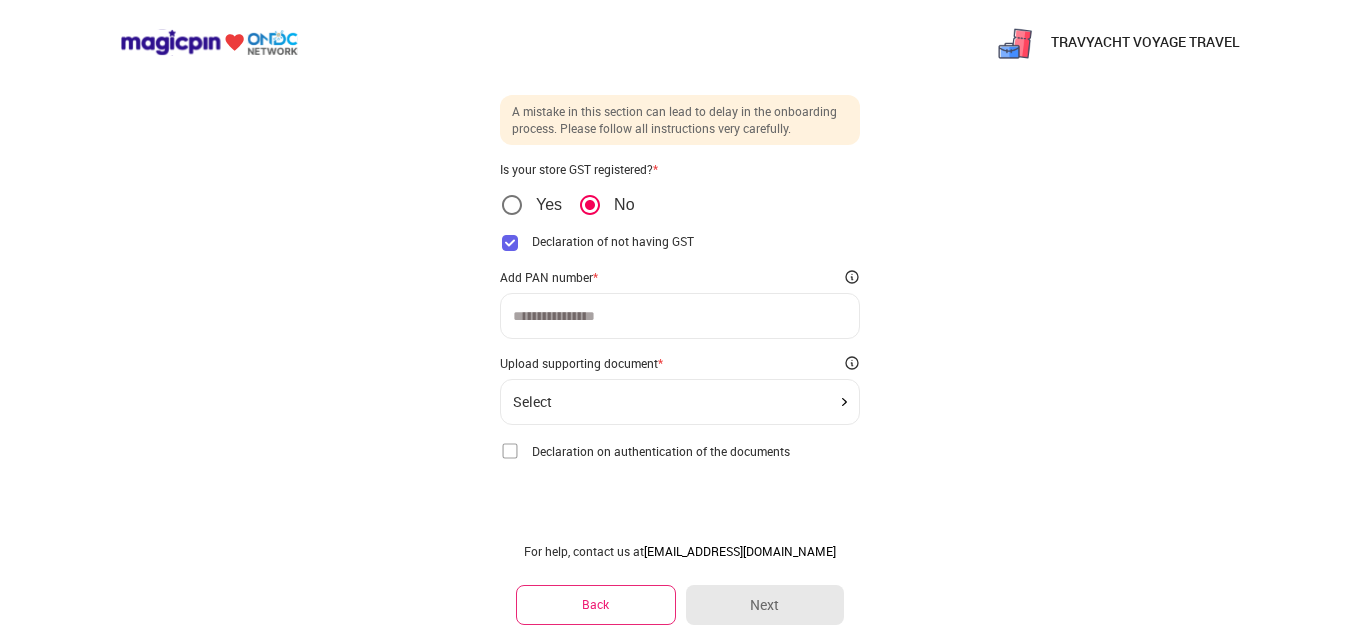 click at bounding box center (510, 451) 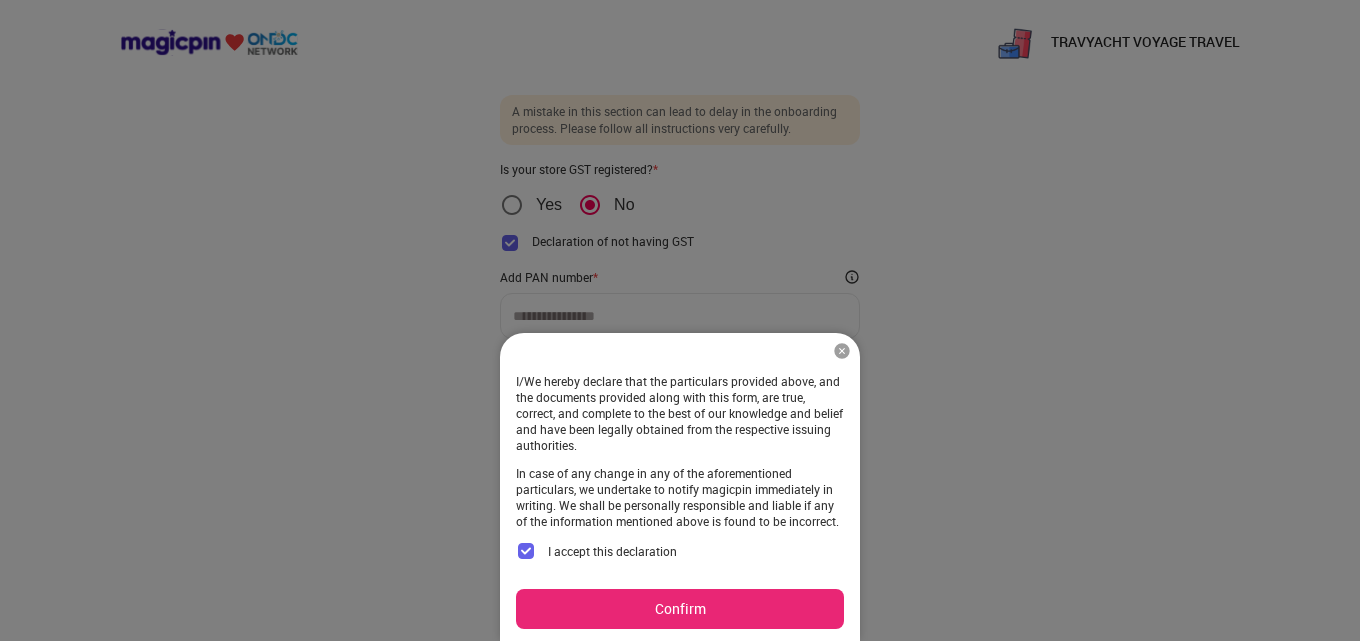 click on "I/We hereby declare that the particulars provided above, and the documents provided along with this form, are true, correct, and complete to the best of our knowledge and belief and have been legally obtained from the respective issuing authorities. In case of any change in any of the aforementioned particulars, we undertake to notify magicpin immediately in writing. We shall be personally responsible and liable if any of the information mentioned above is found to be incorrect. I accept this declaration Confirm" at bounding box center [680, 487] 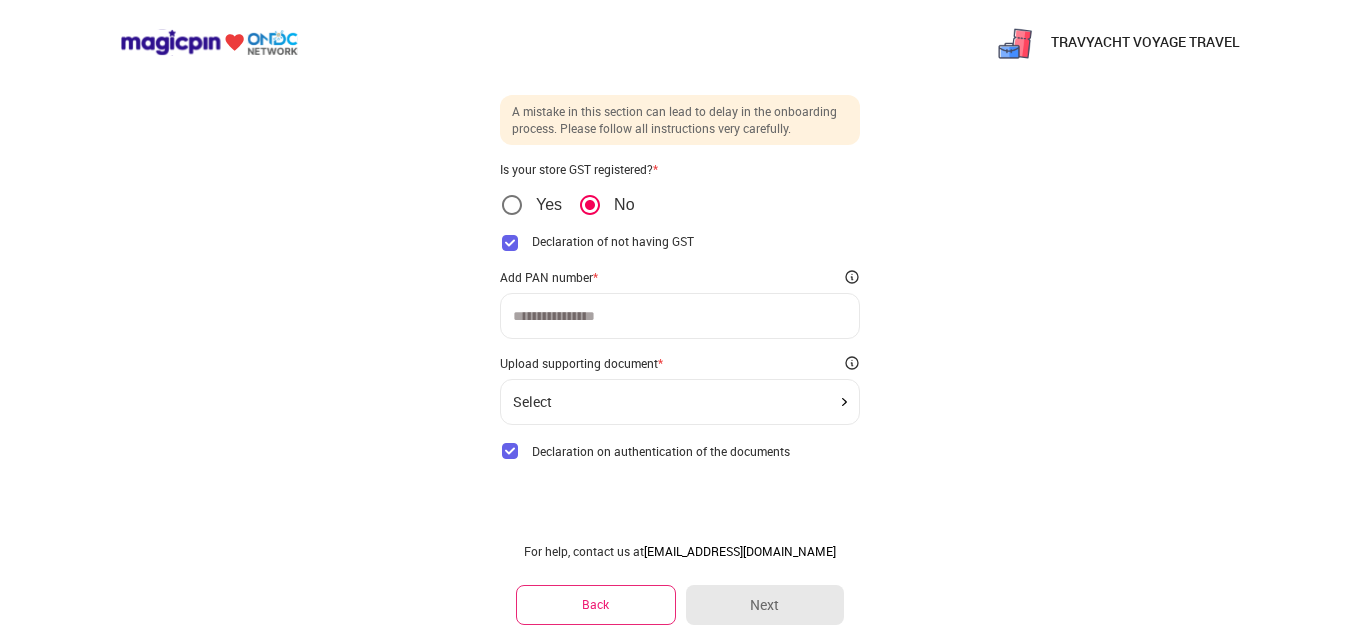 click on "Select" 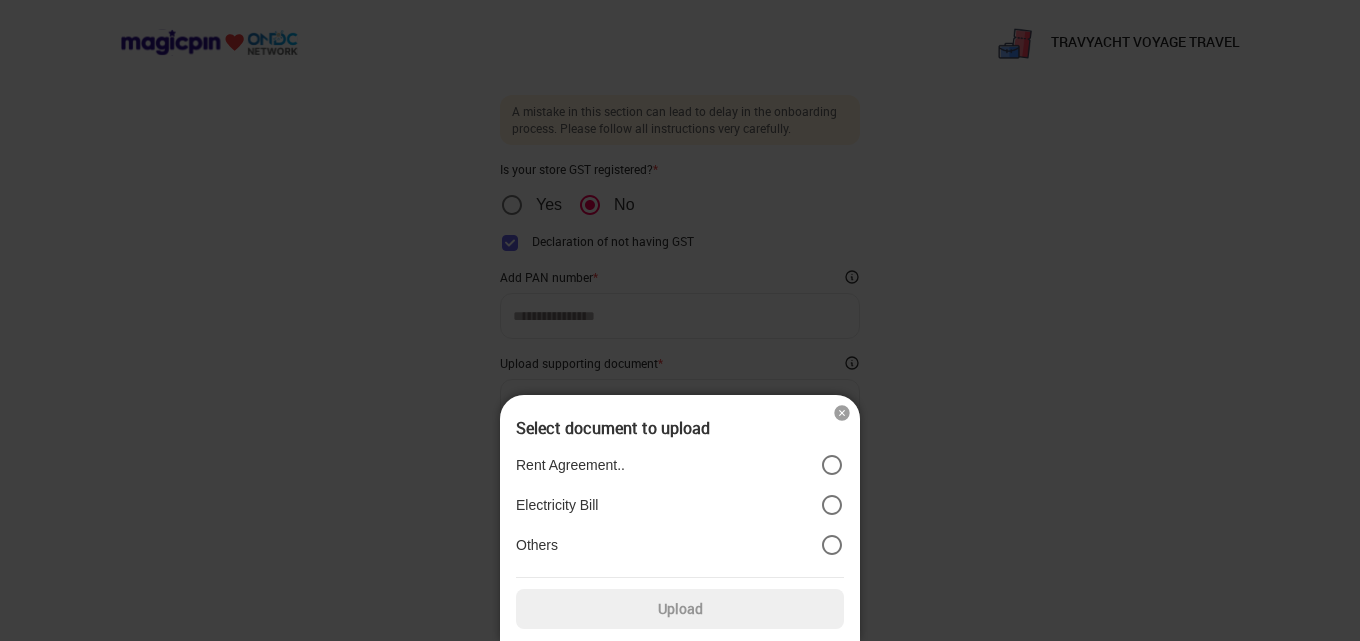 click at bounding box center (680, 320) 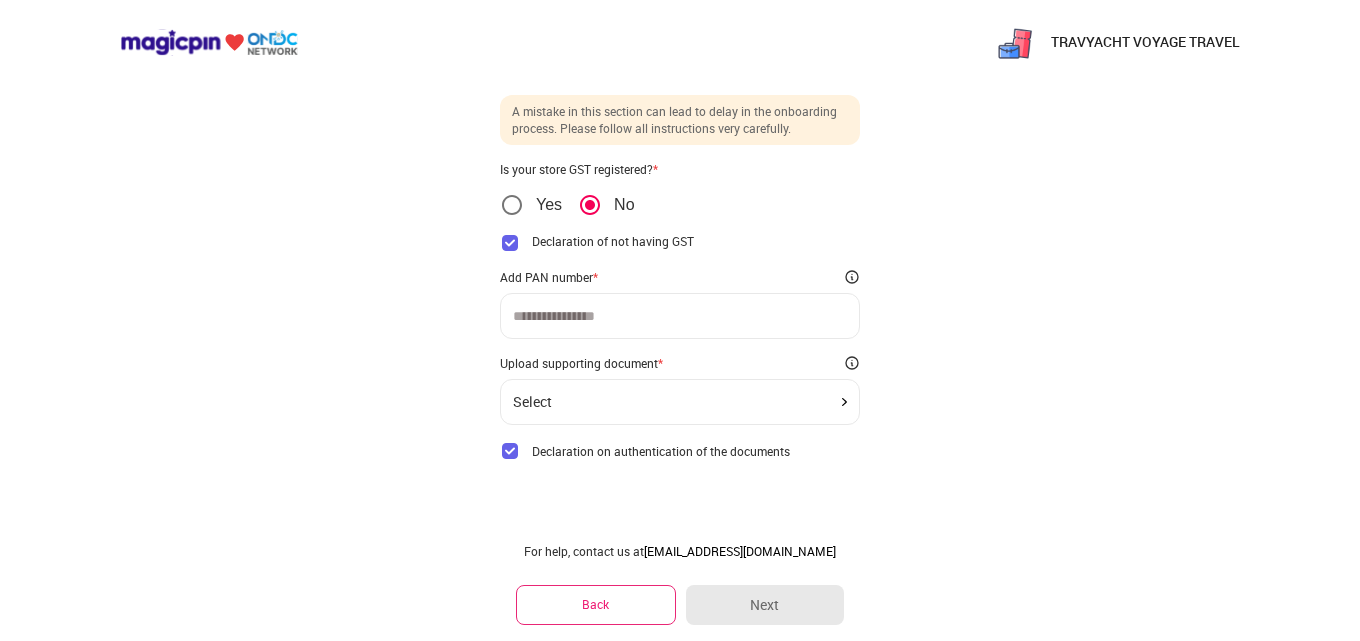 click at bounding box center [680, 316] 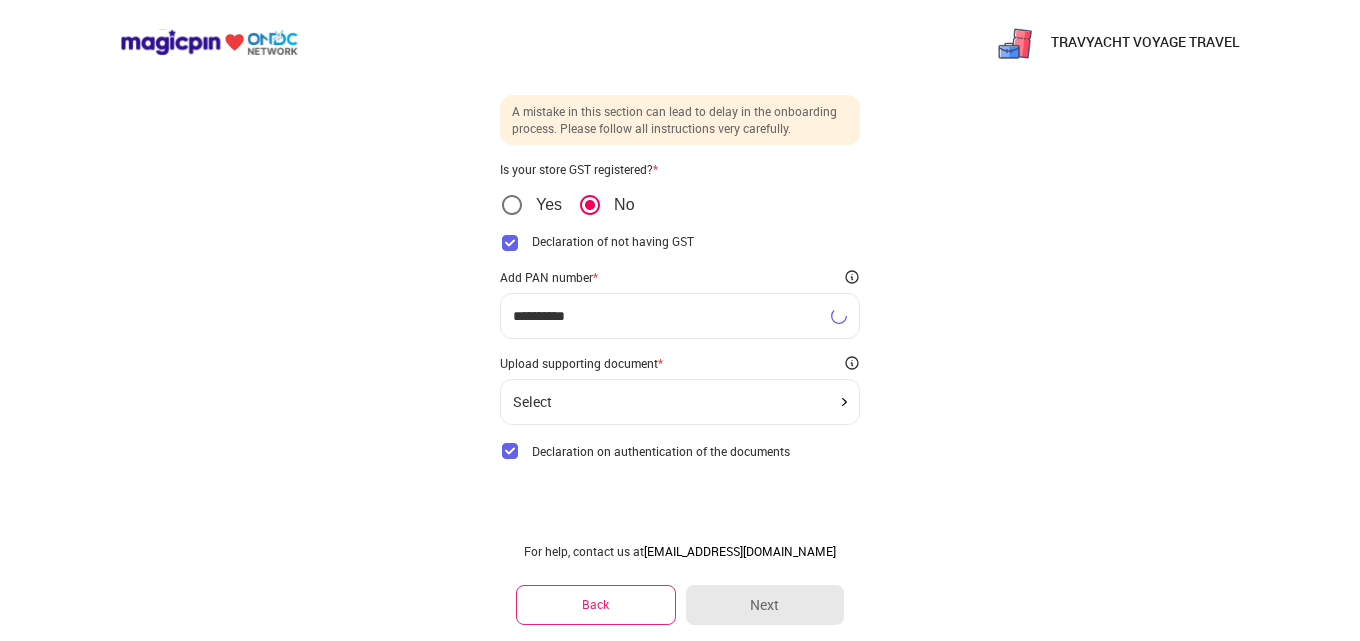 type on "**********" 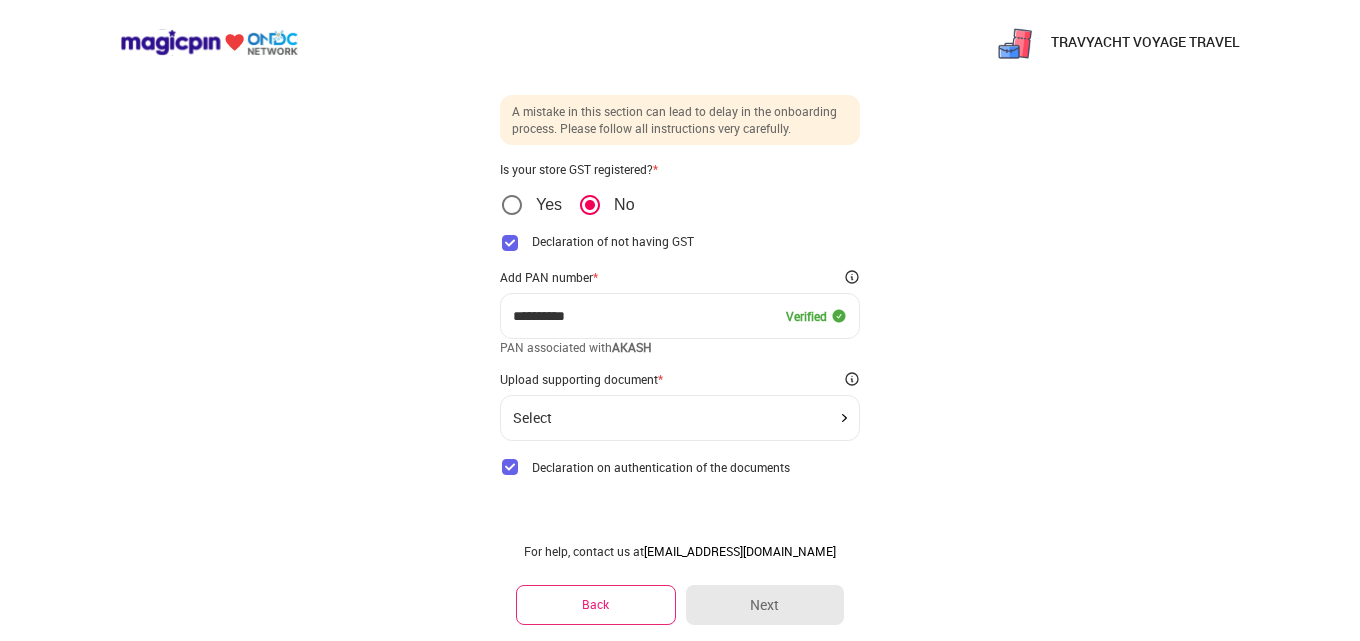 click on "Select" 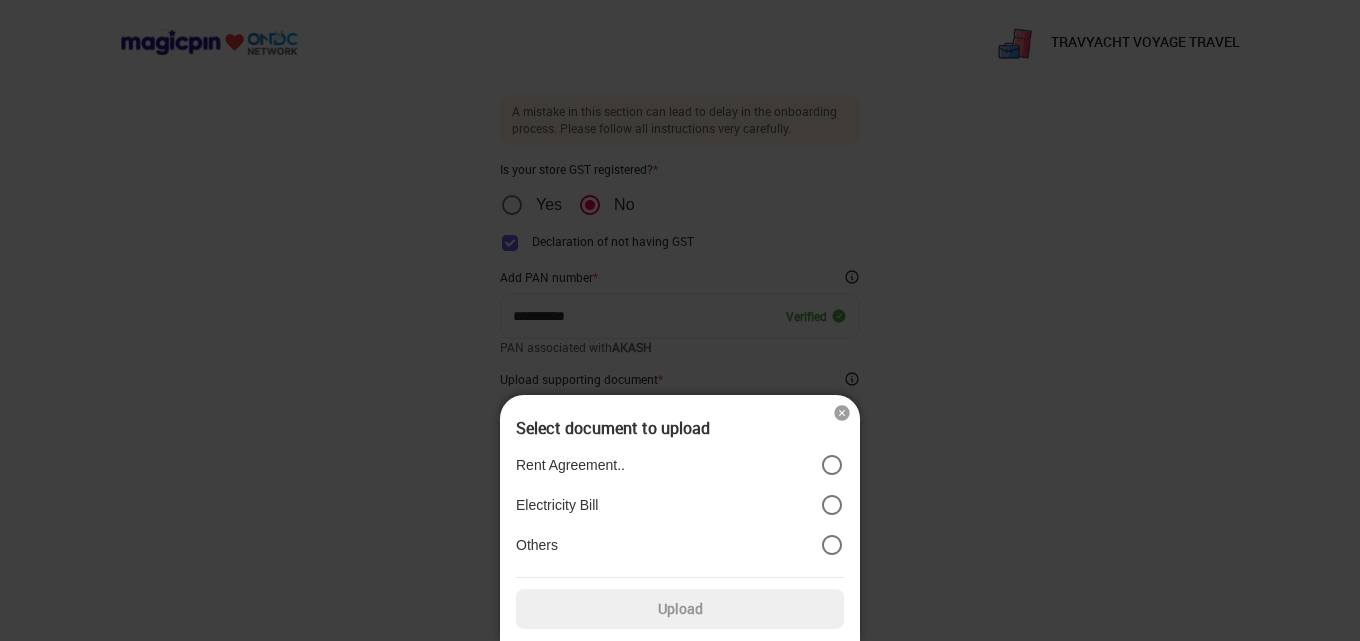 click on "Others" at bounding box center (537, 545) 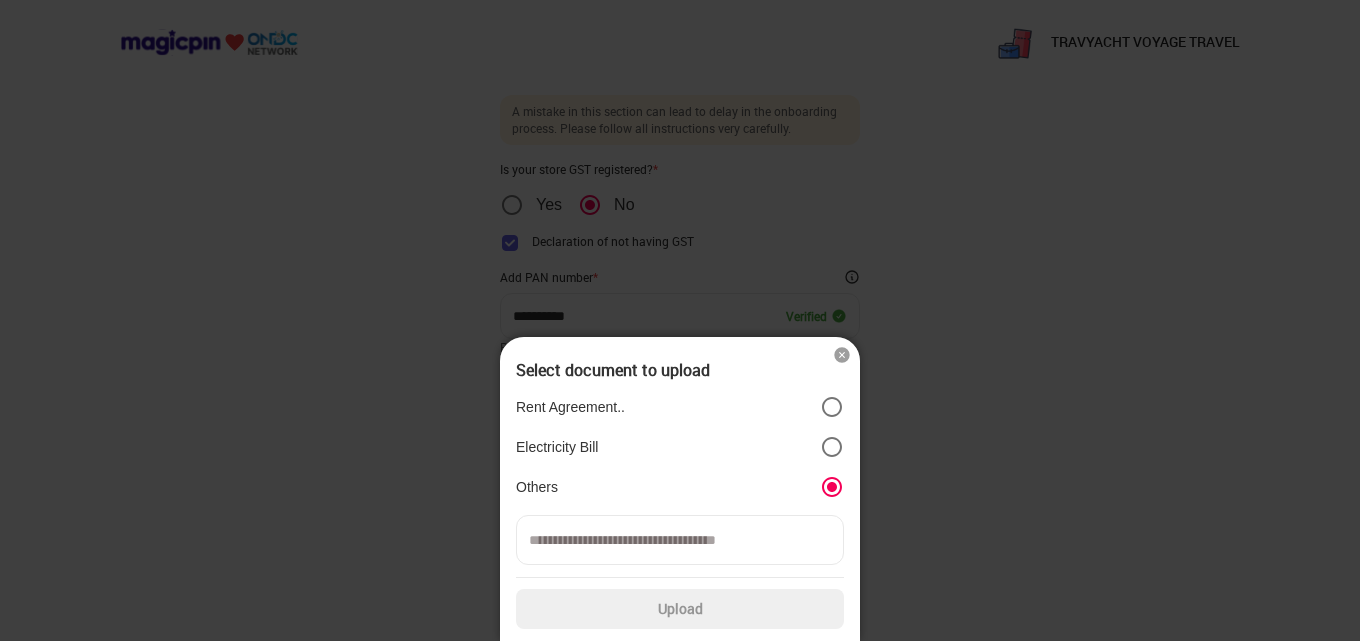 click at bounding box center [680, 540] 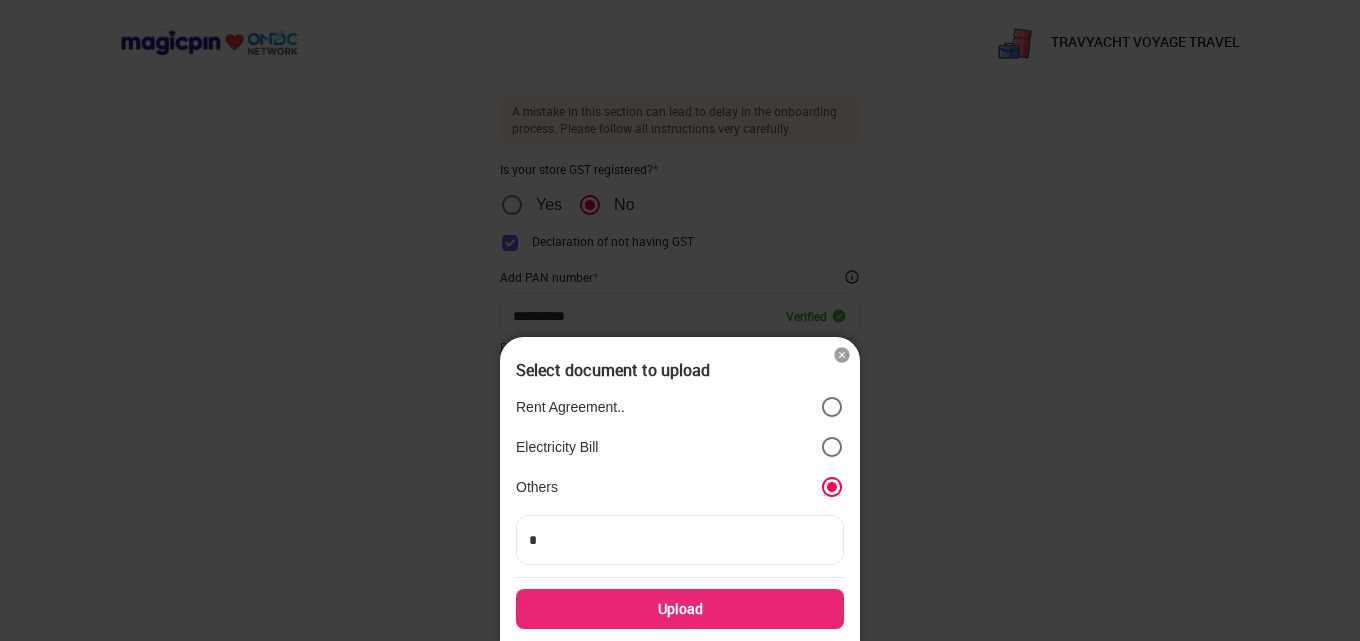 type 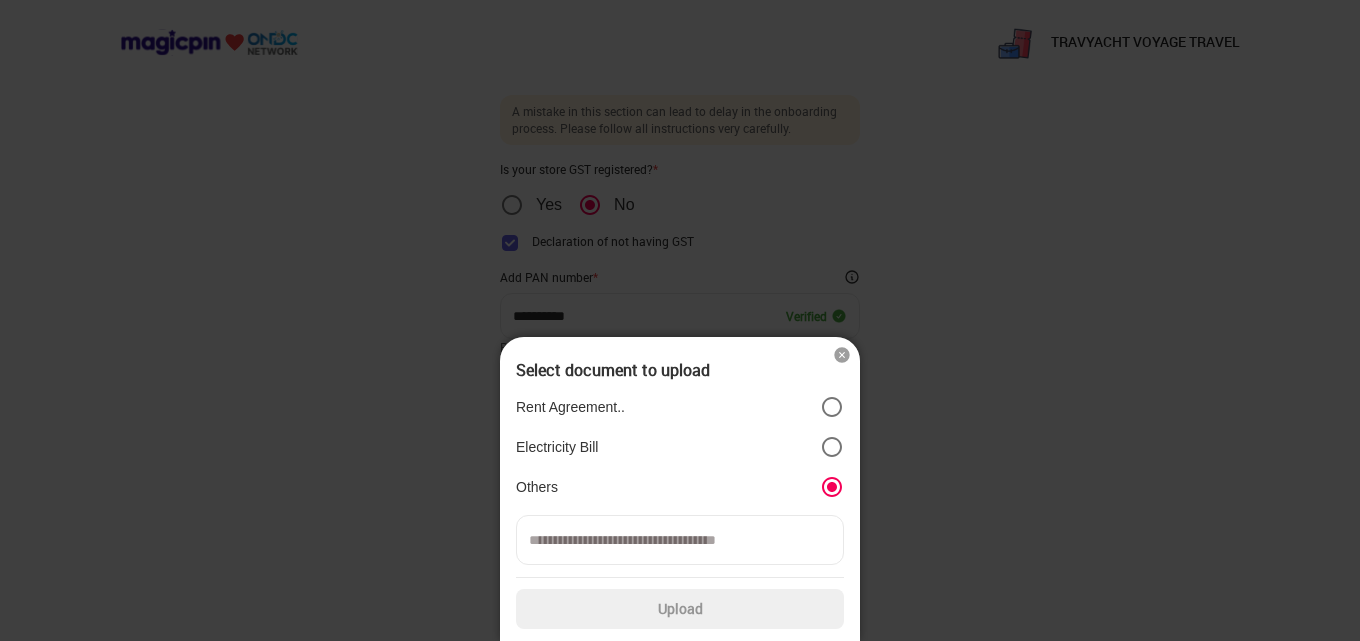 type on "*" 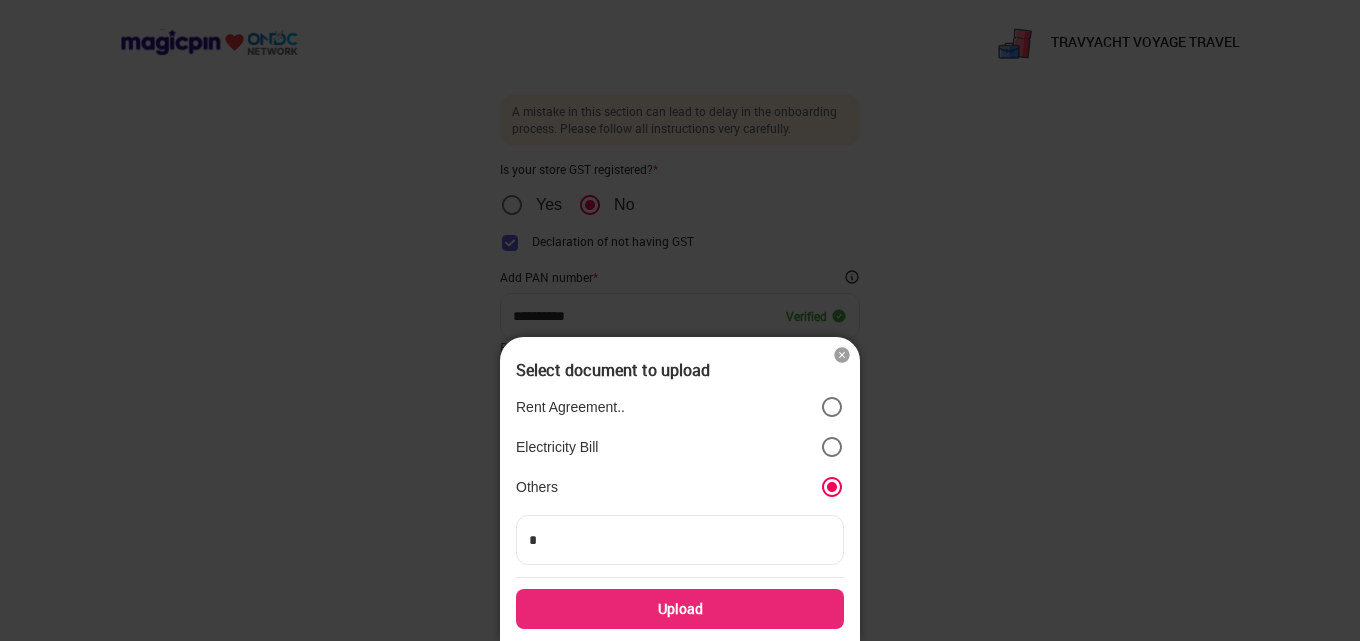 type on "**" 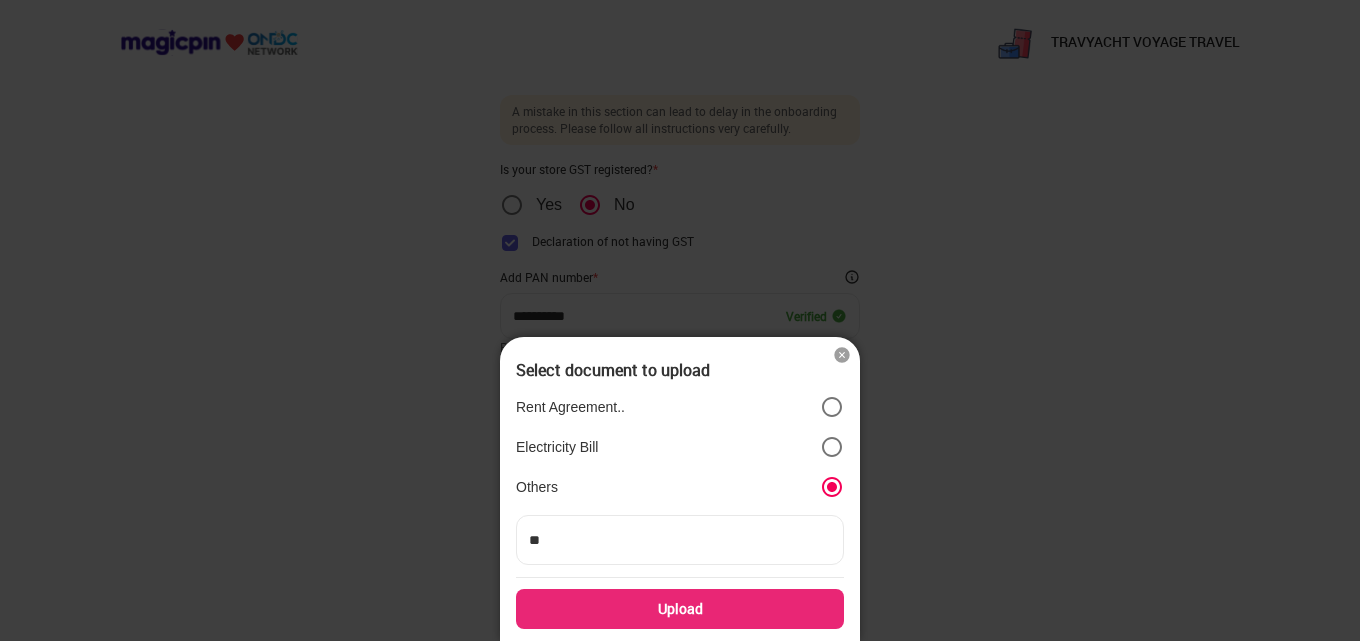 type on "***" 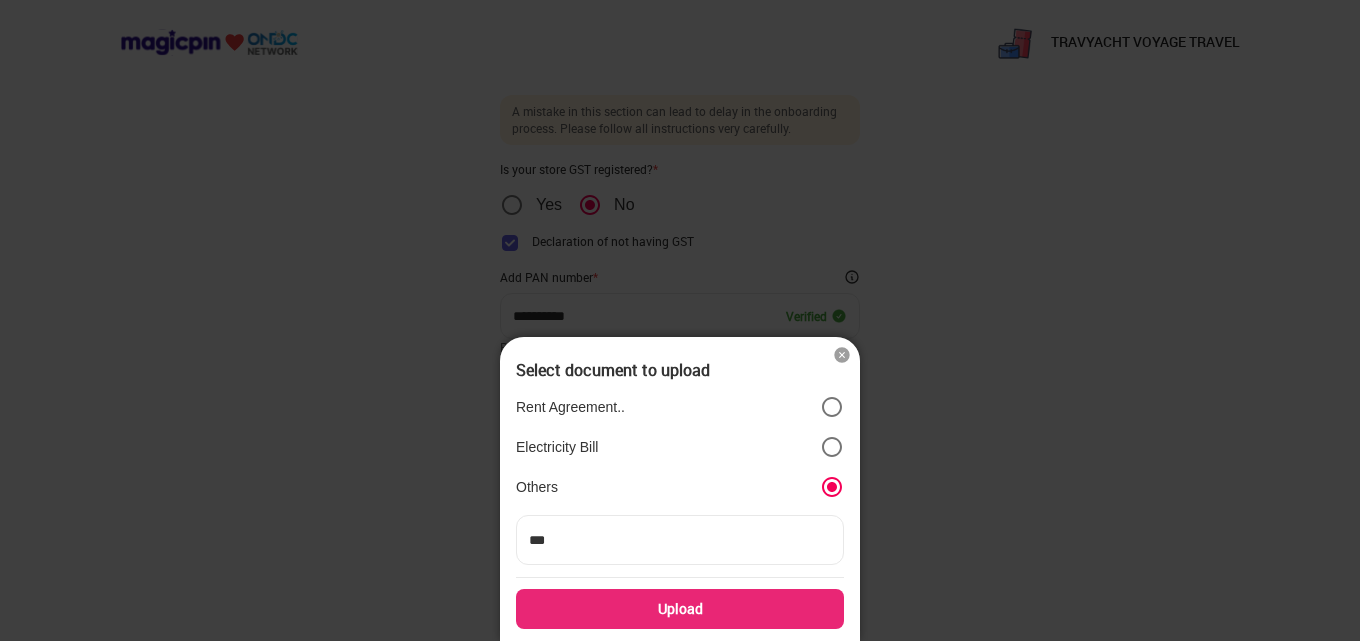 type on "****" 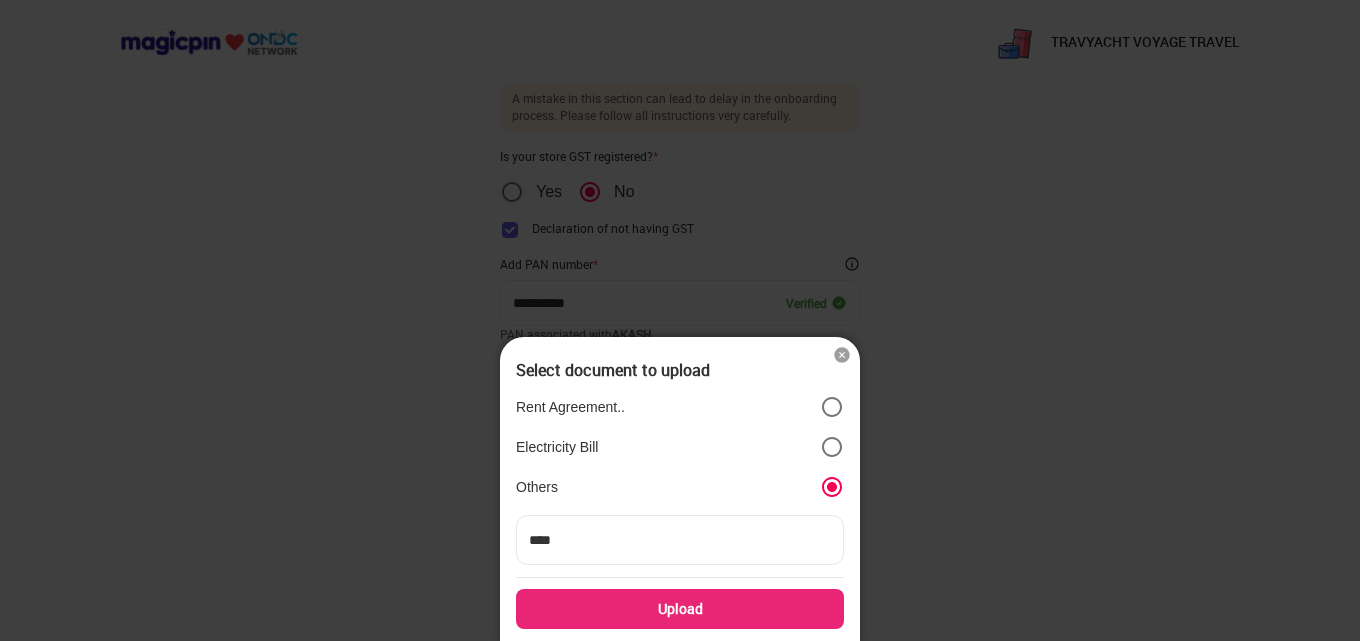 scroll, scrollTop: 58, scrollLeft: 0, axis: vertical 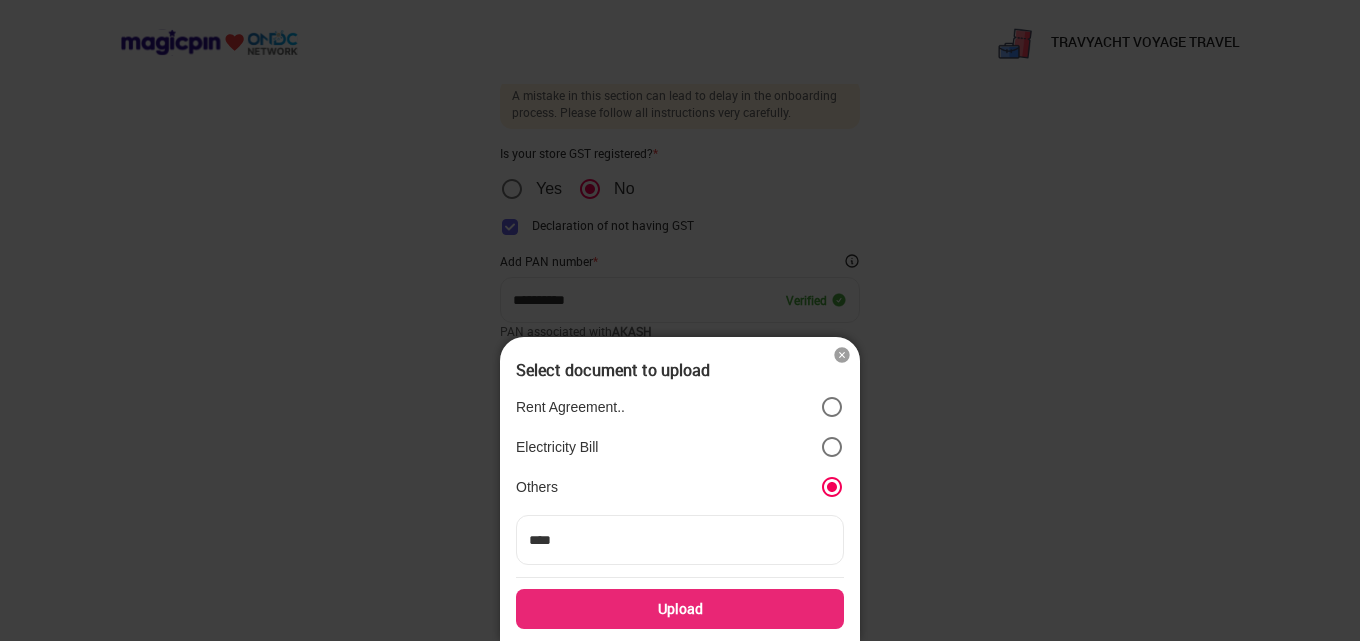 click on "****" at bounding box center [680, 540] 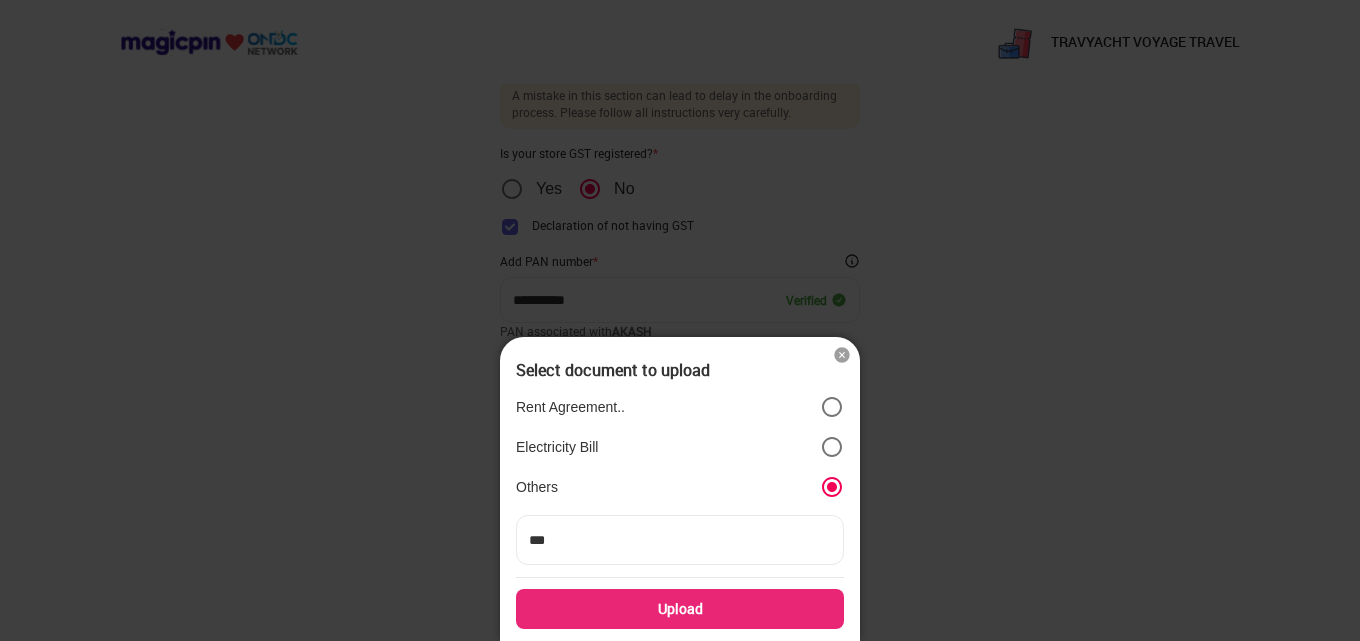 type on "**" 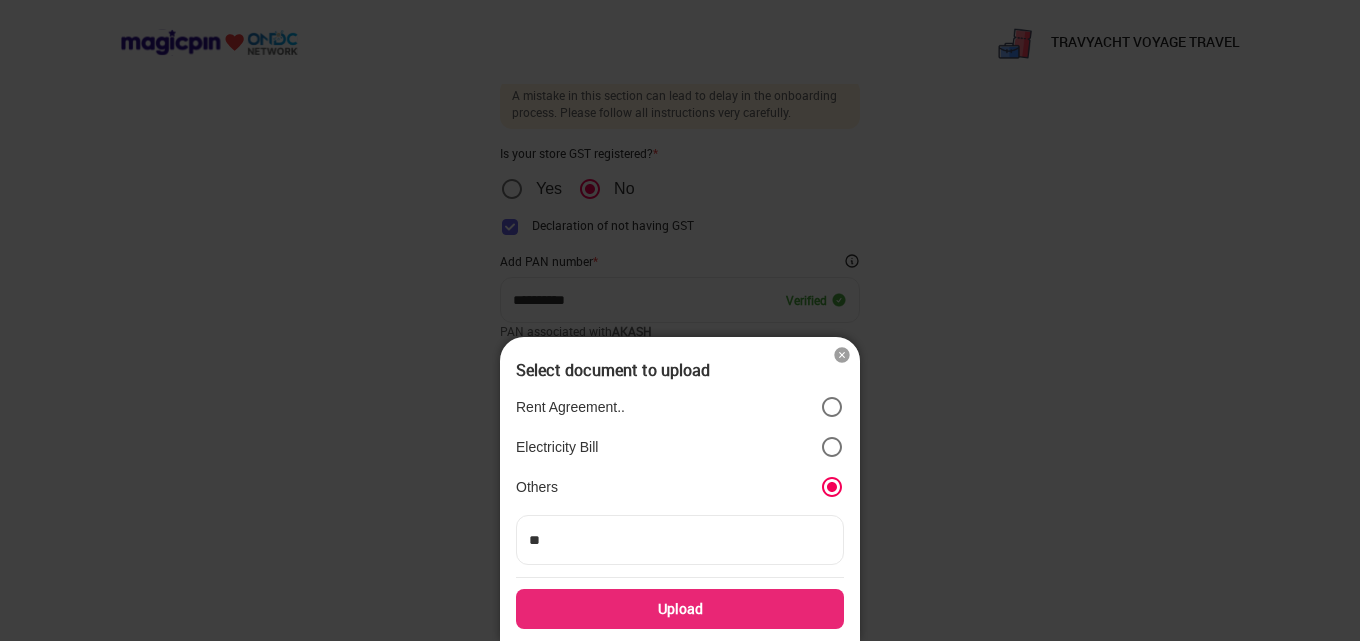 type on "*" 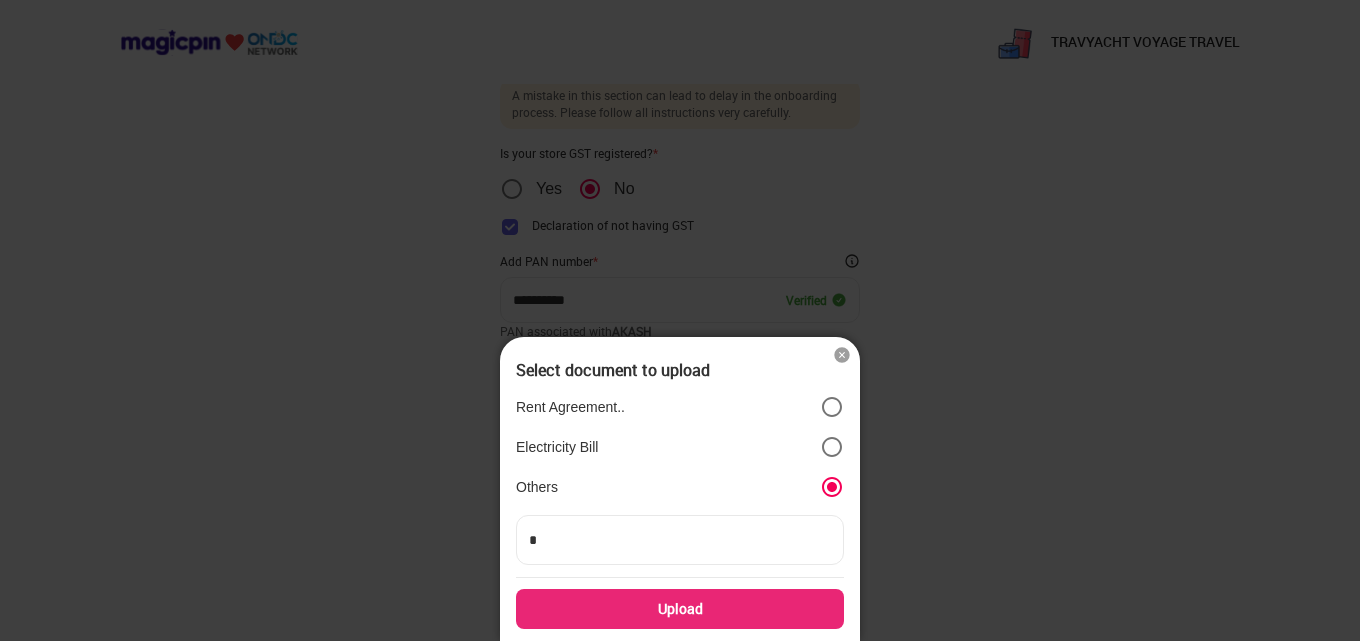 type 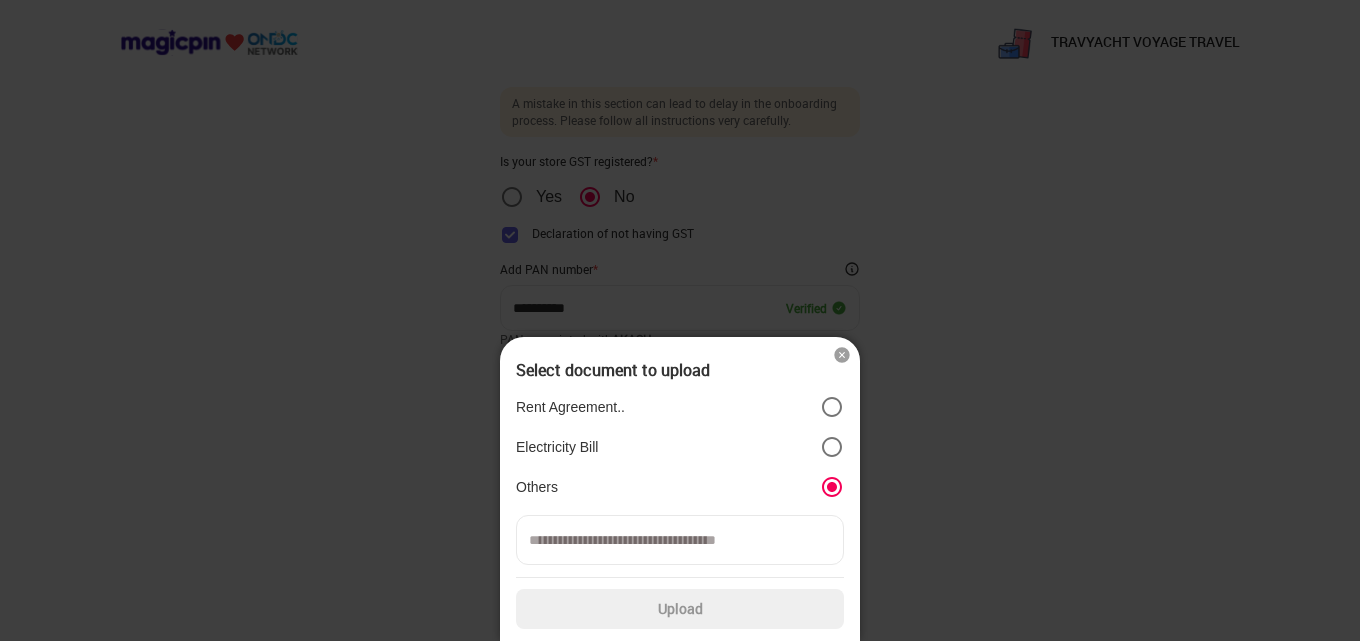 type on "*" 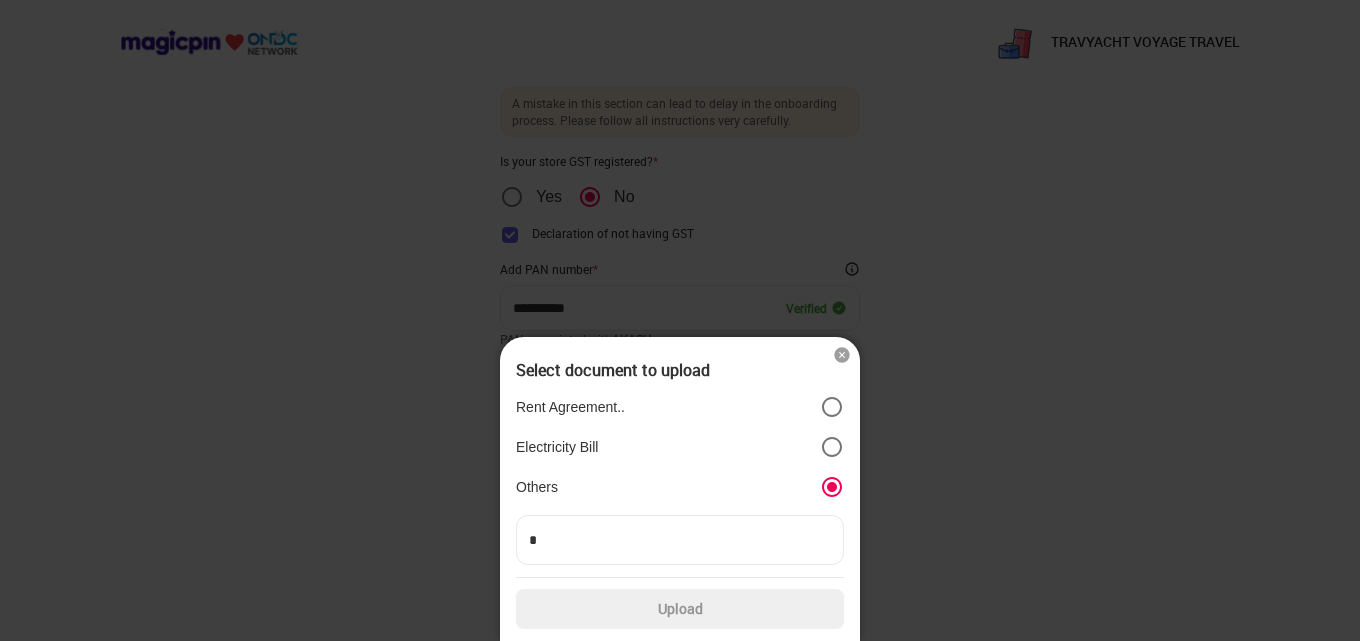 scroll, scrollTop: 58, scrollLeft: 0, axis: vertical 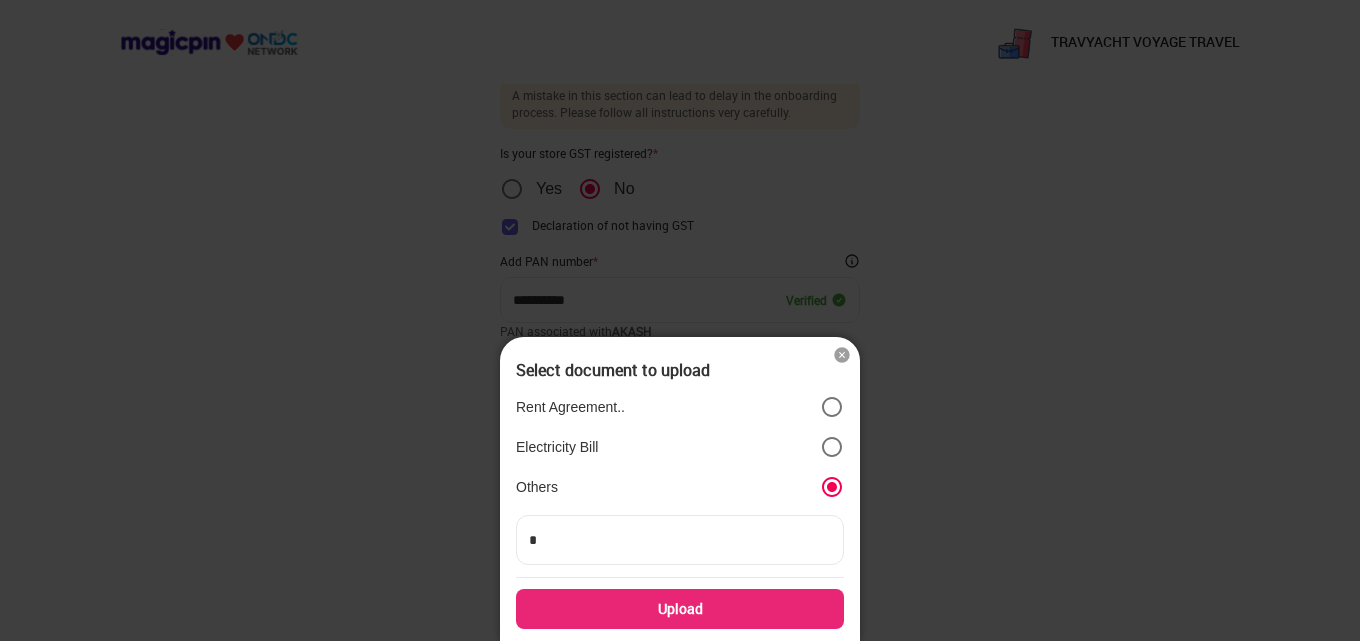type on "**" 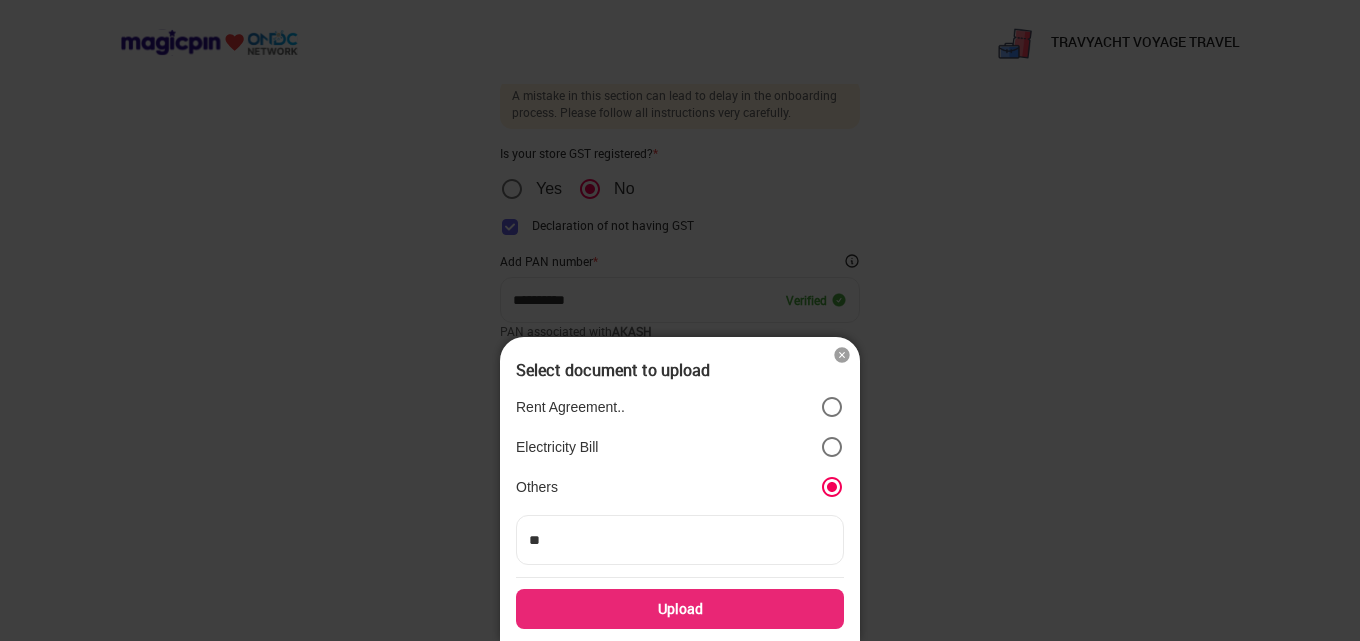 type on "***" 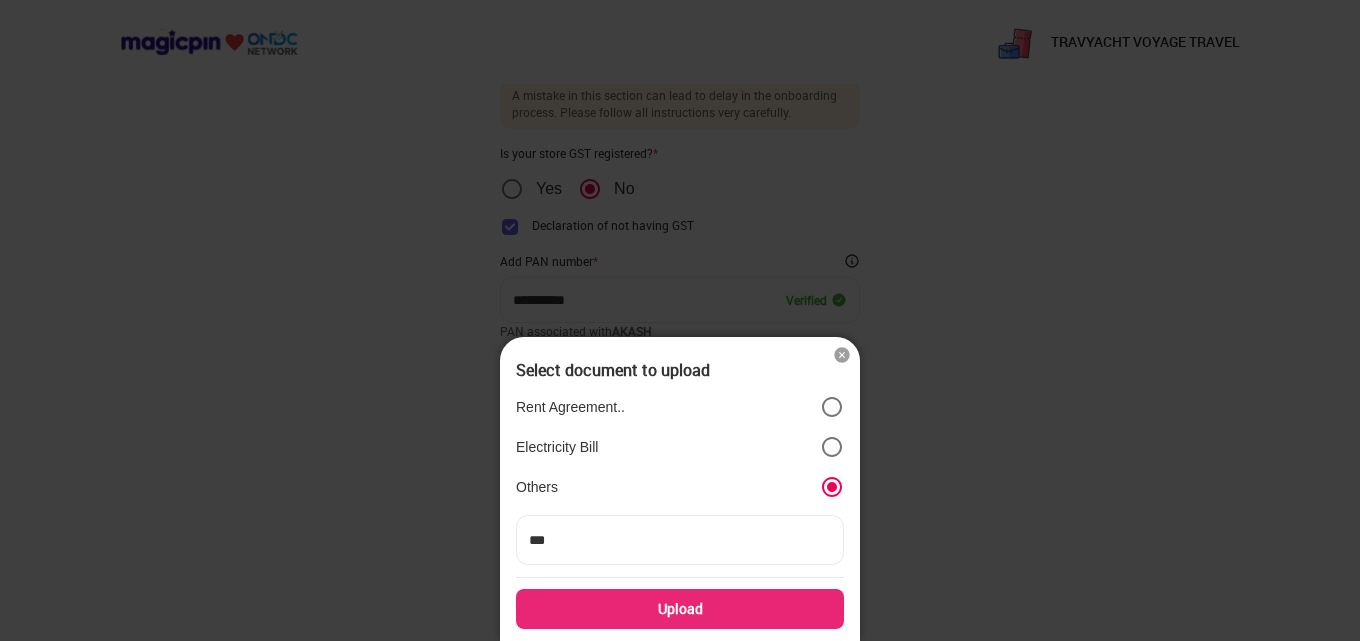type on "****" 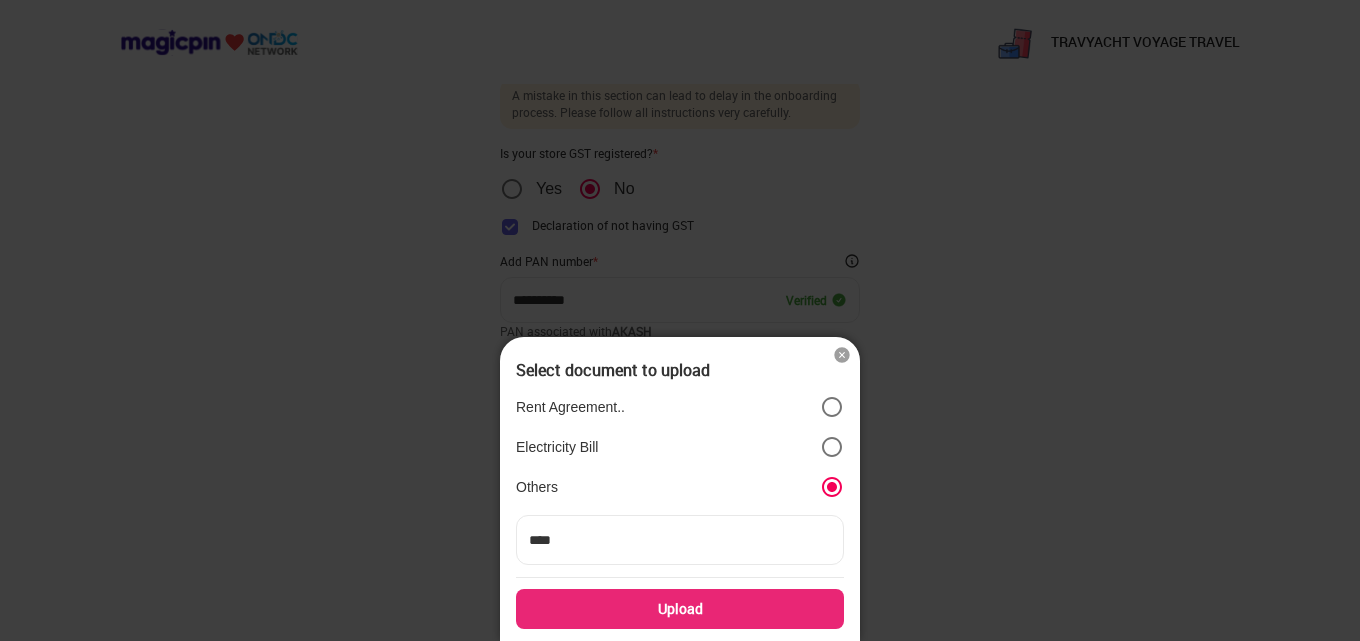 type on "*****" 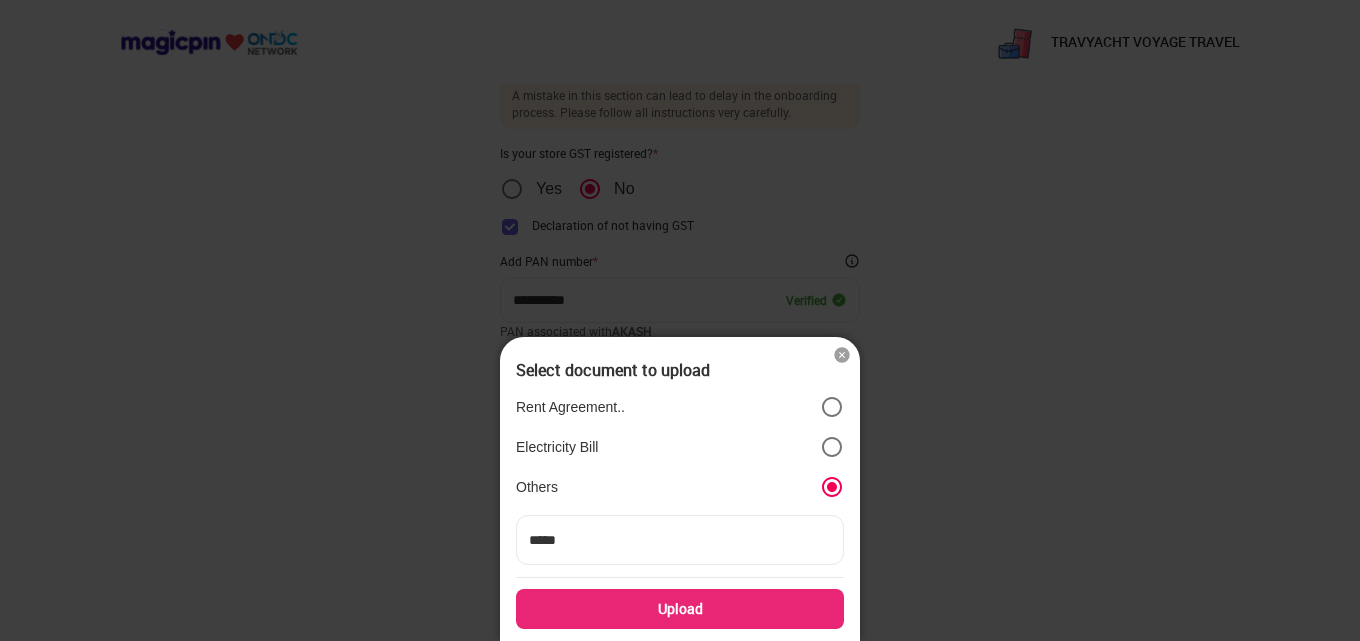 type on "*****" 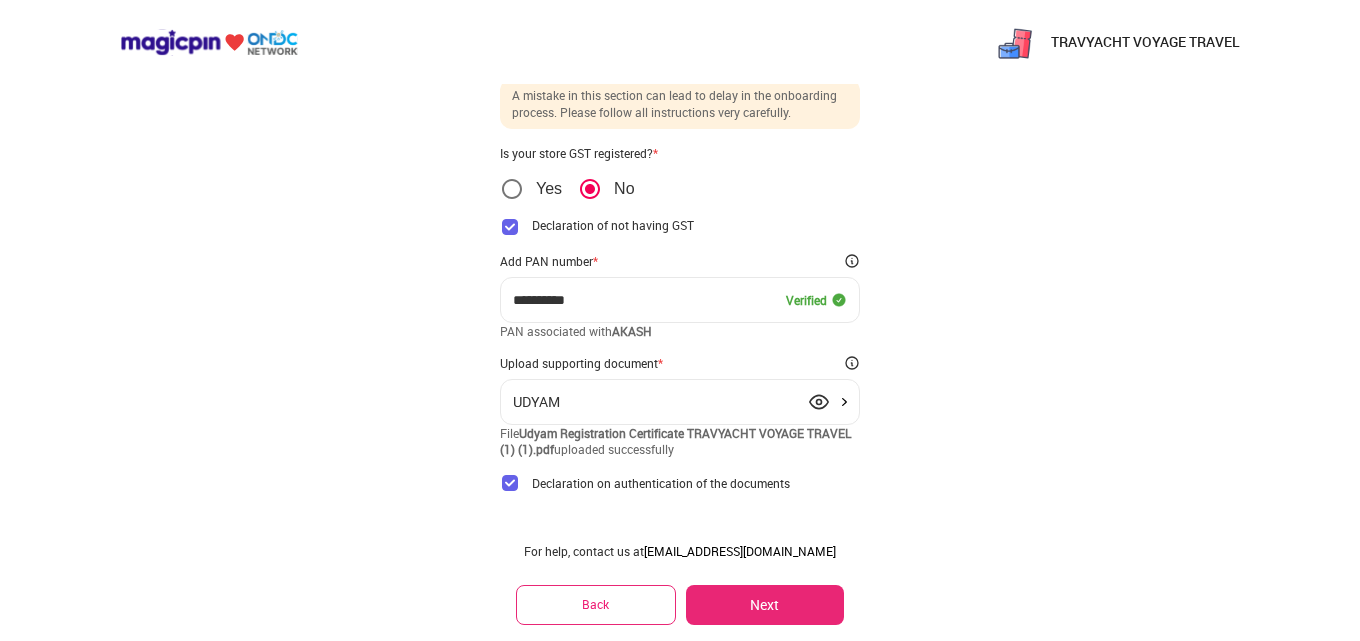 scroll, scrollTop: 90, scrollLeft: 0, axis: vertical 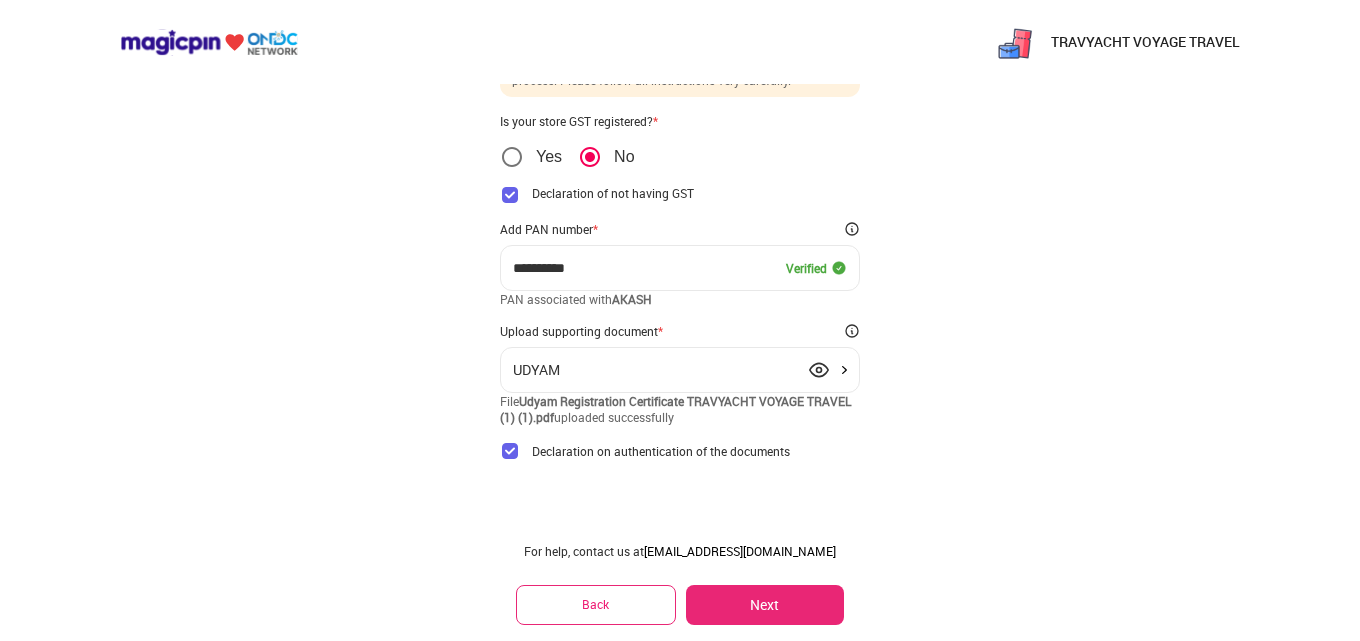 click on "Next" at bounding box center (765, 605) 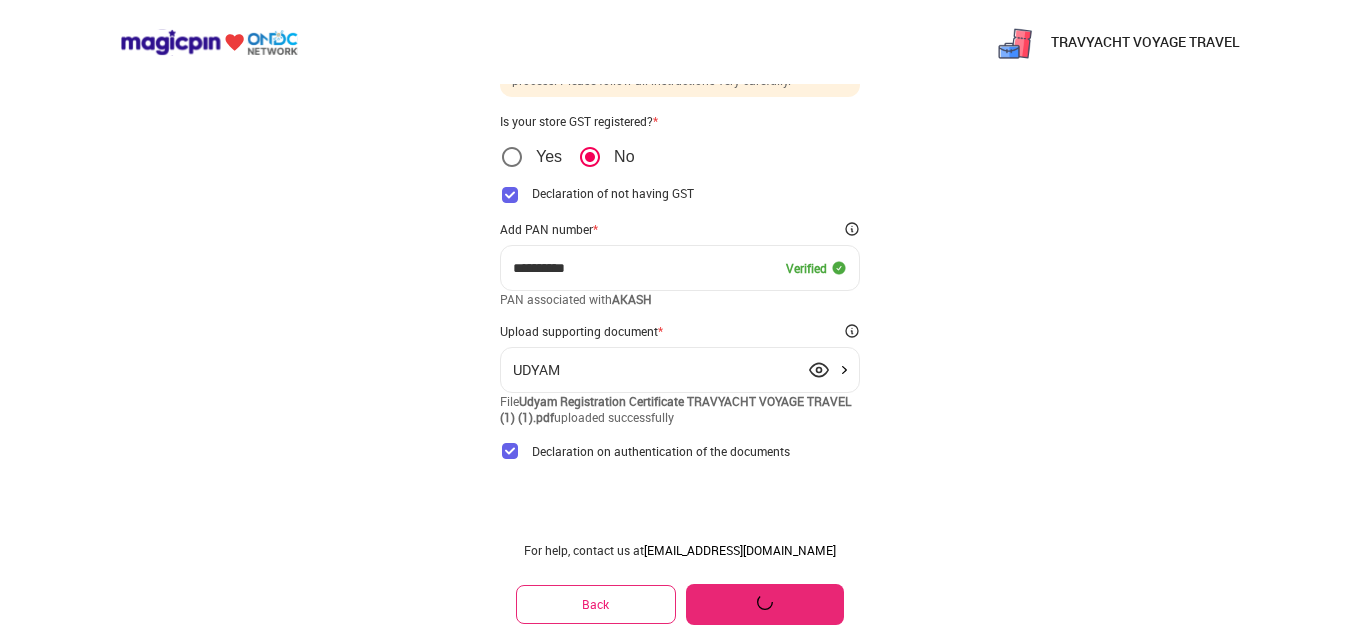 scroll, scrollTop: 0, scrollLeft: 0, axis: both 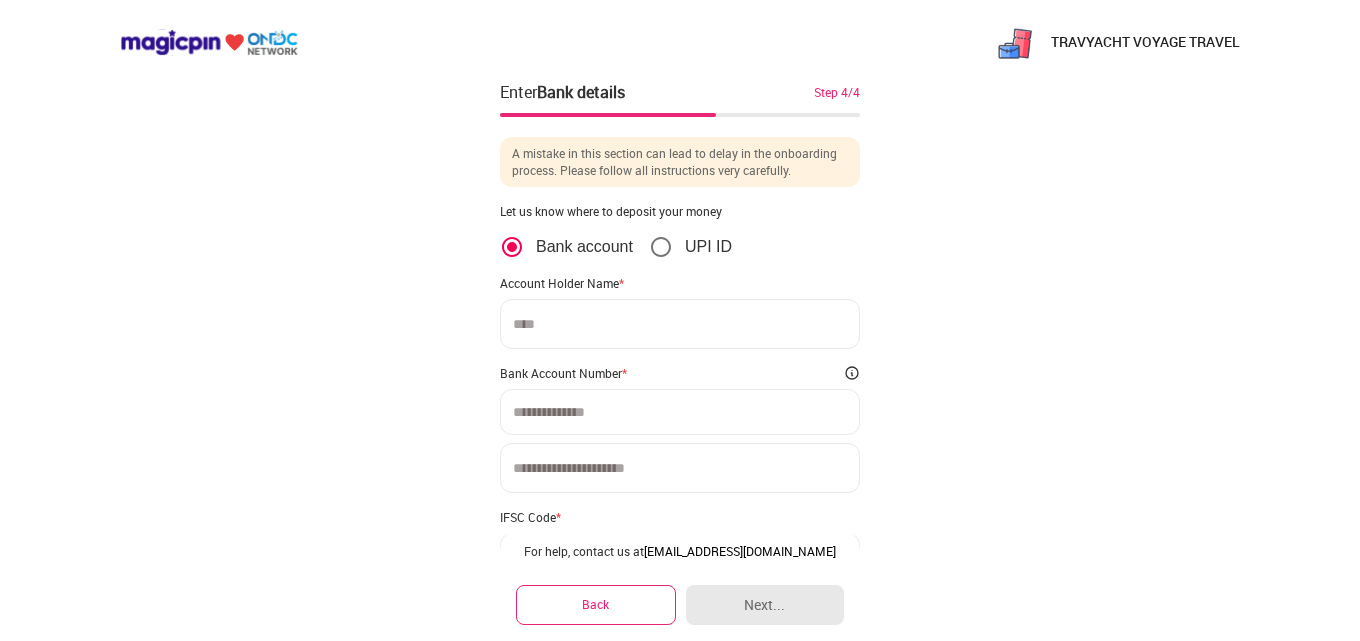 click at bounding box center [680, 324] 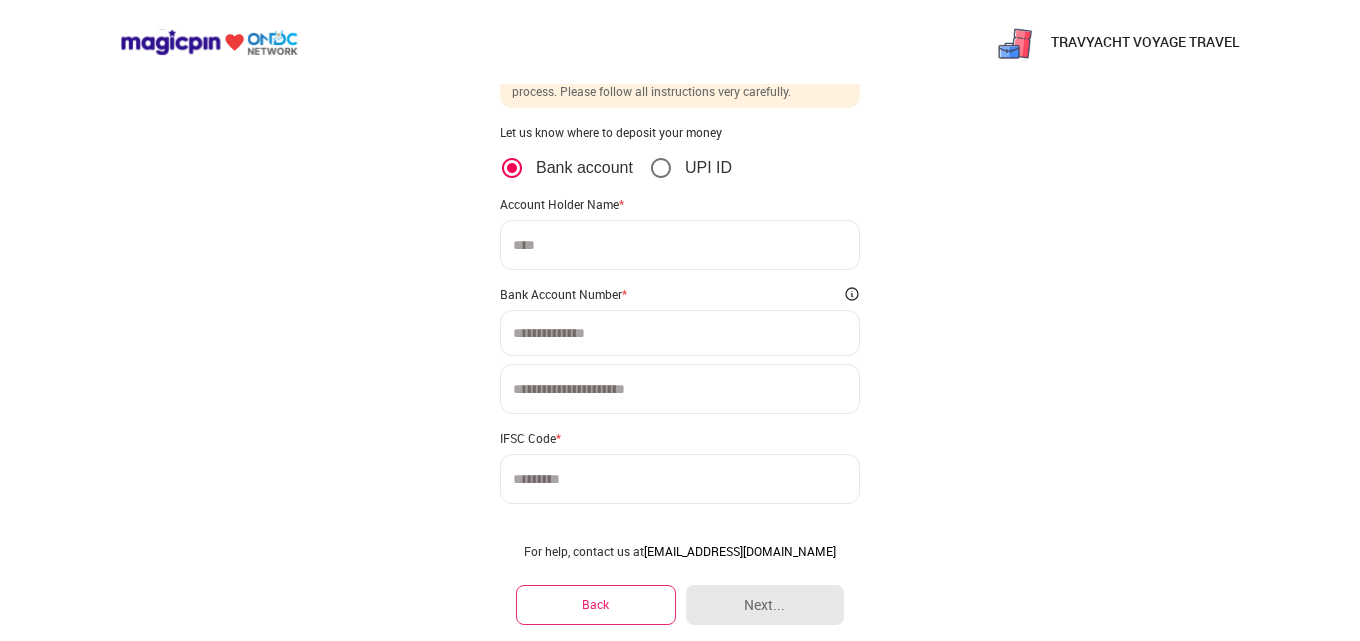 scroll, scrollTop: 122, scrollLeft: 0, axis: vertical 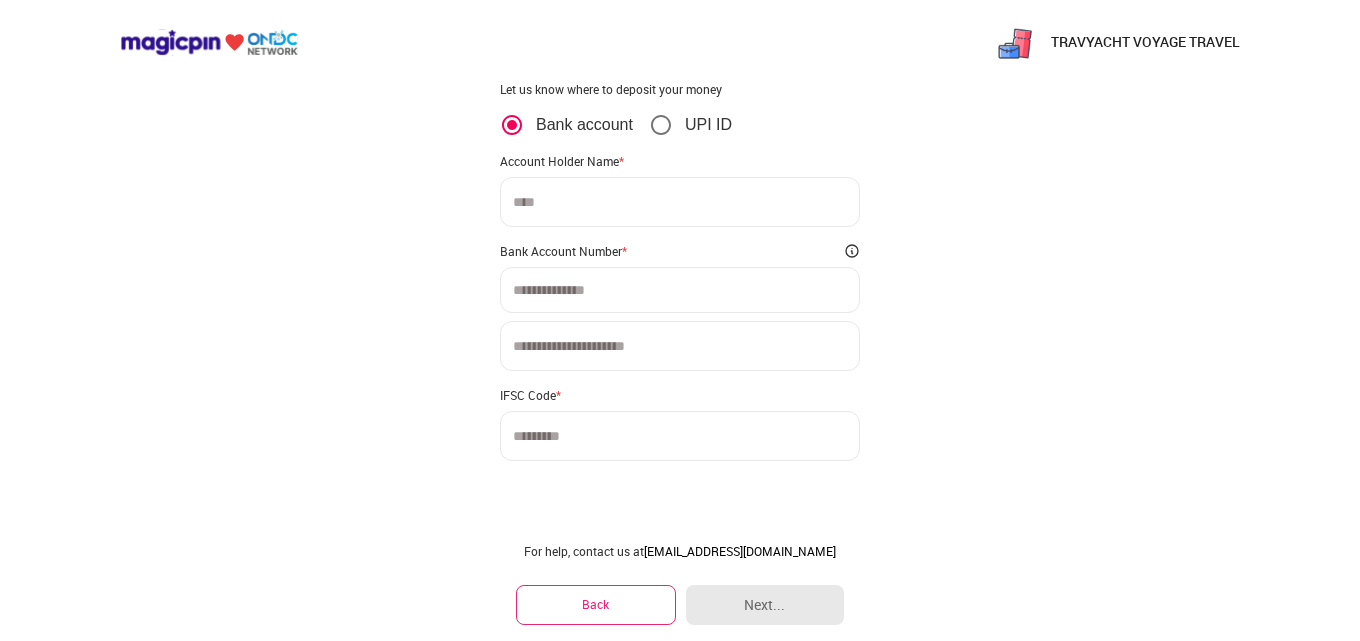 click at bounding box center [680, 346] 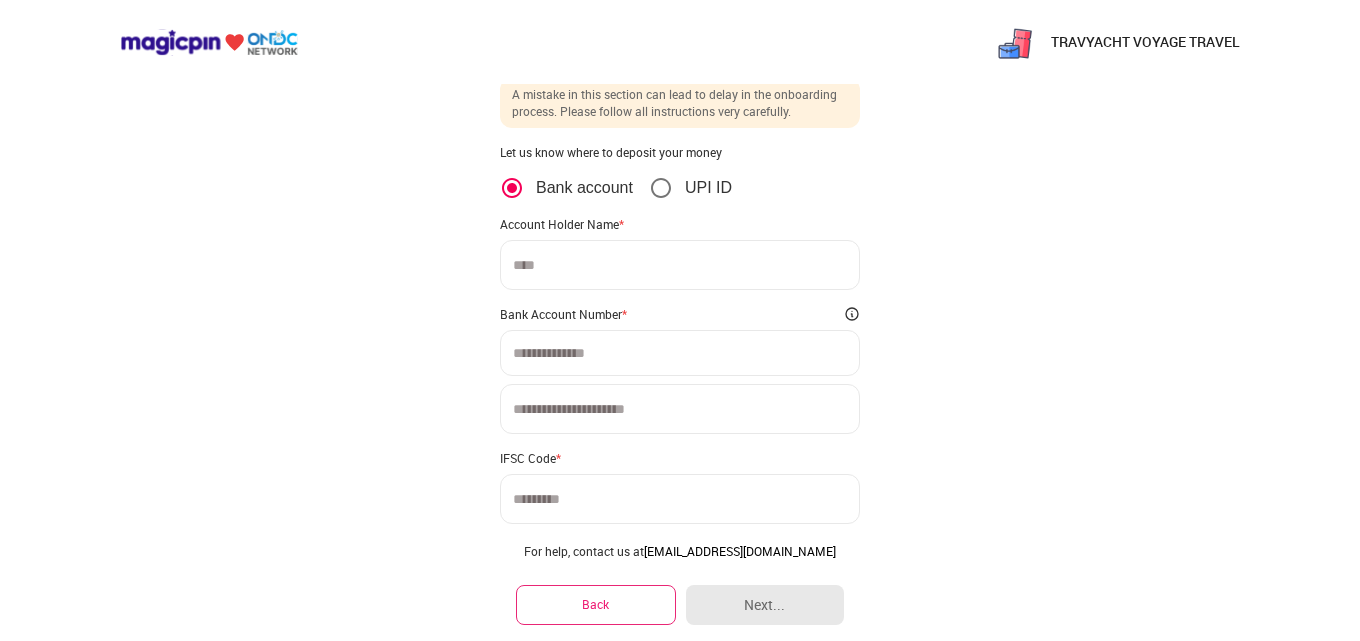 scroll, scrollTop: 0, scrollLeft: 0, axis: both 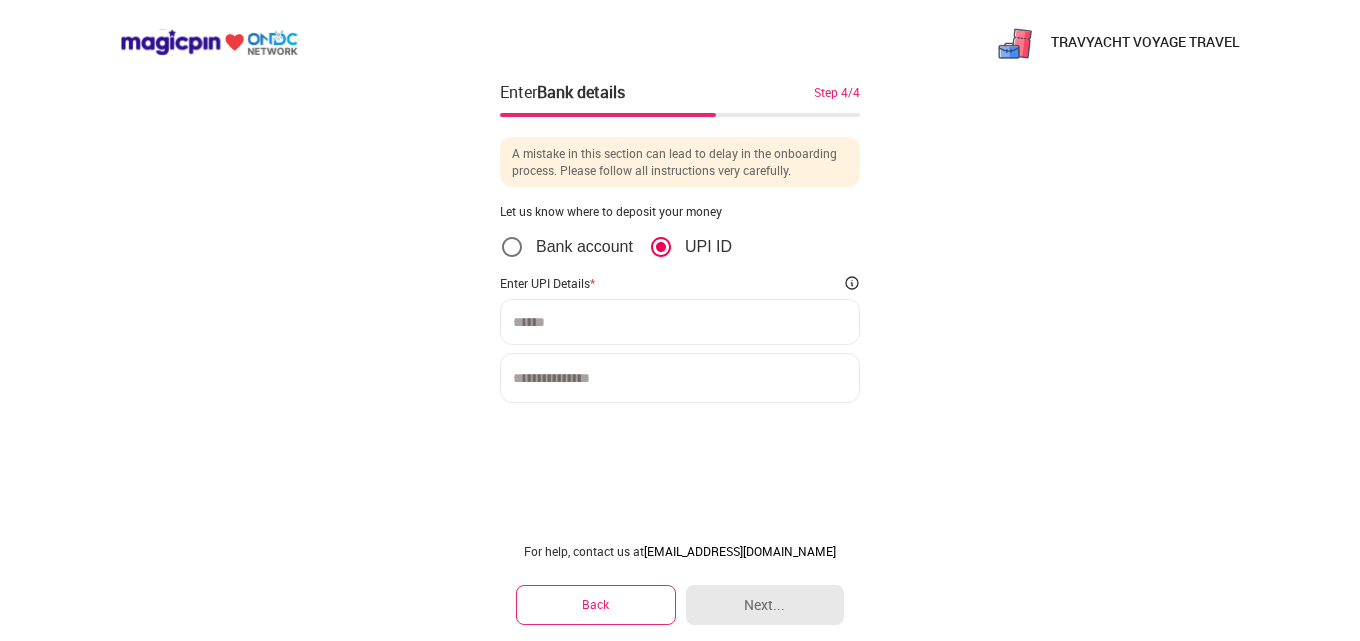 click at bounding box center (680, 322) 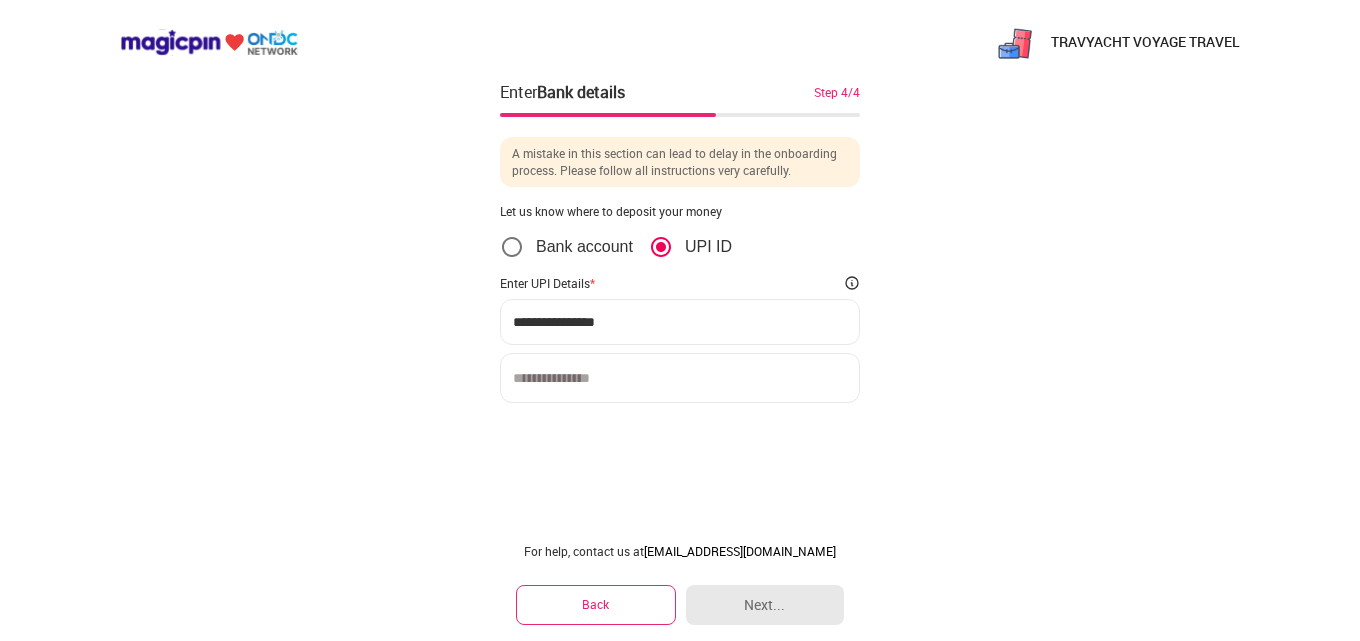 type on "**********" 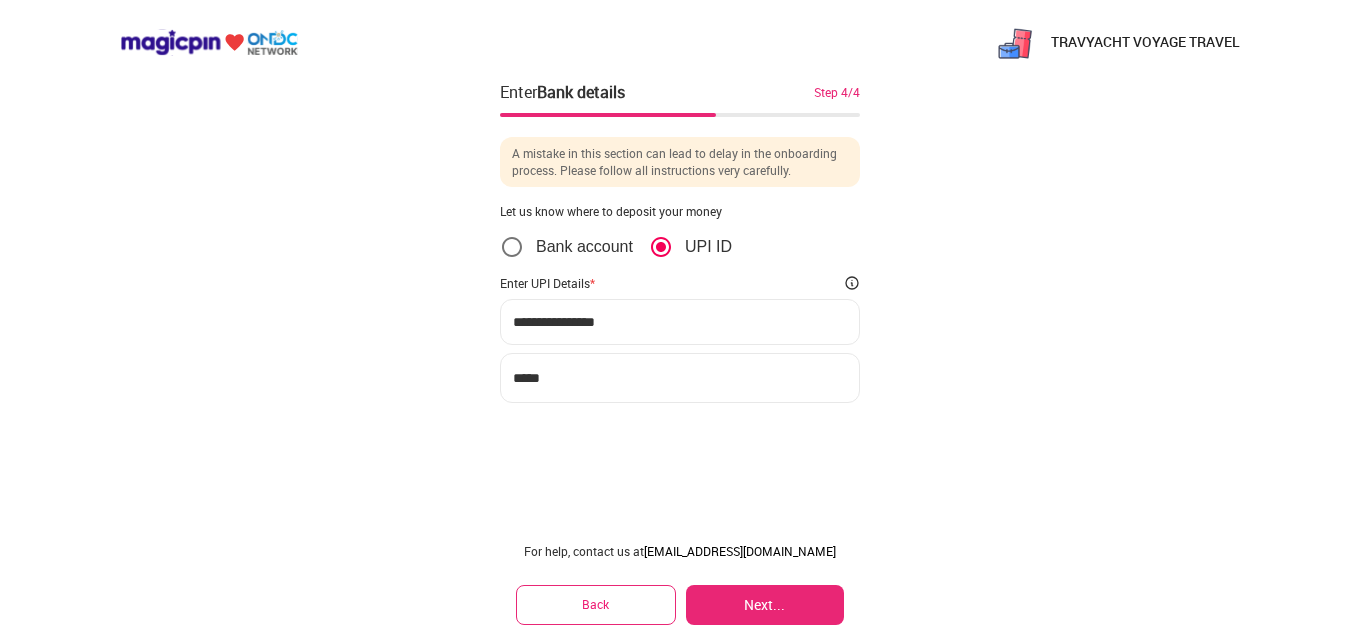 type on "*****" 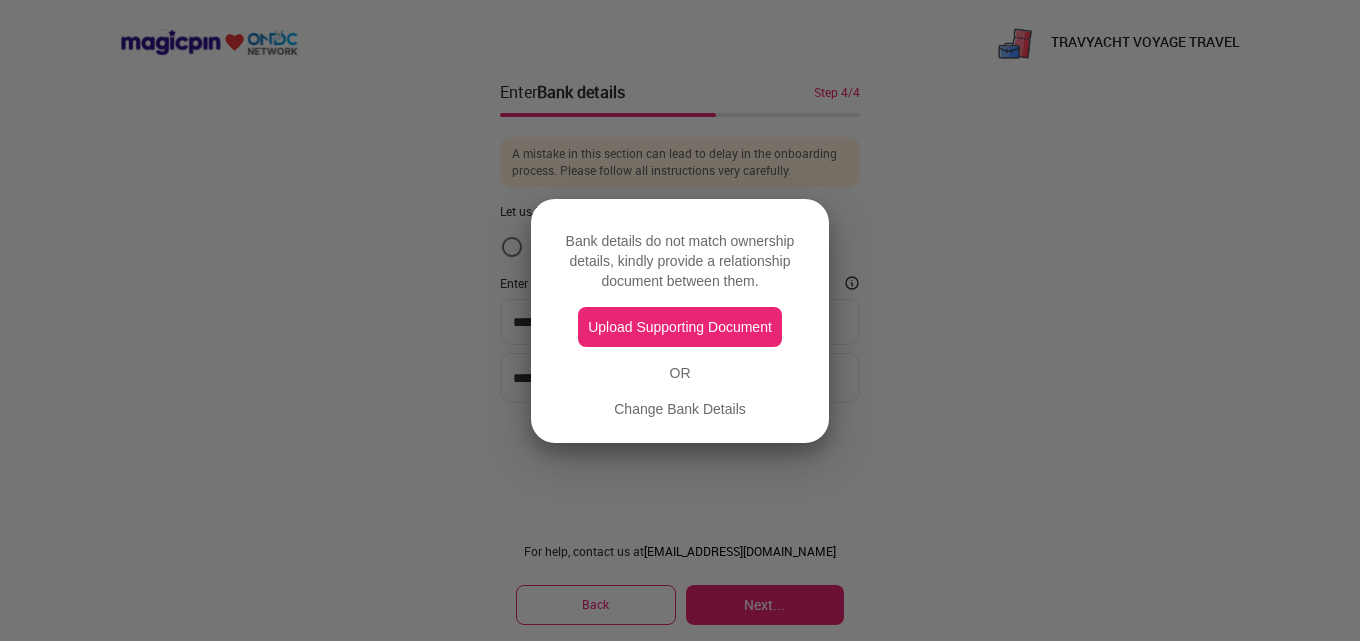 click on "Upload Supporting Document" at bounding box center (680, 327) 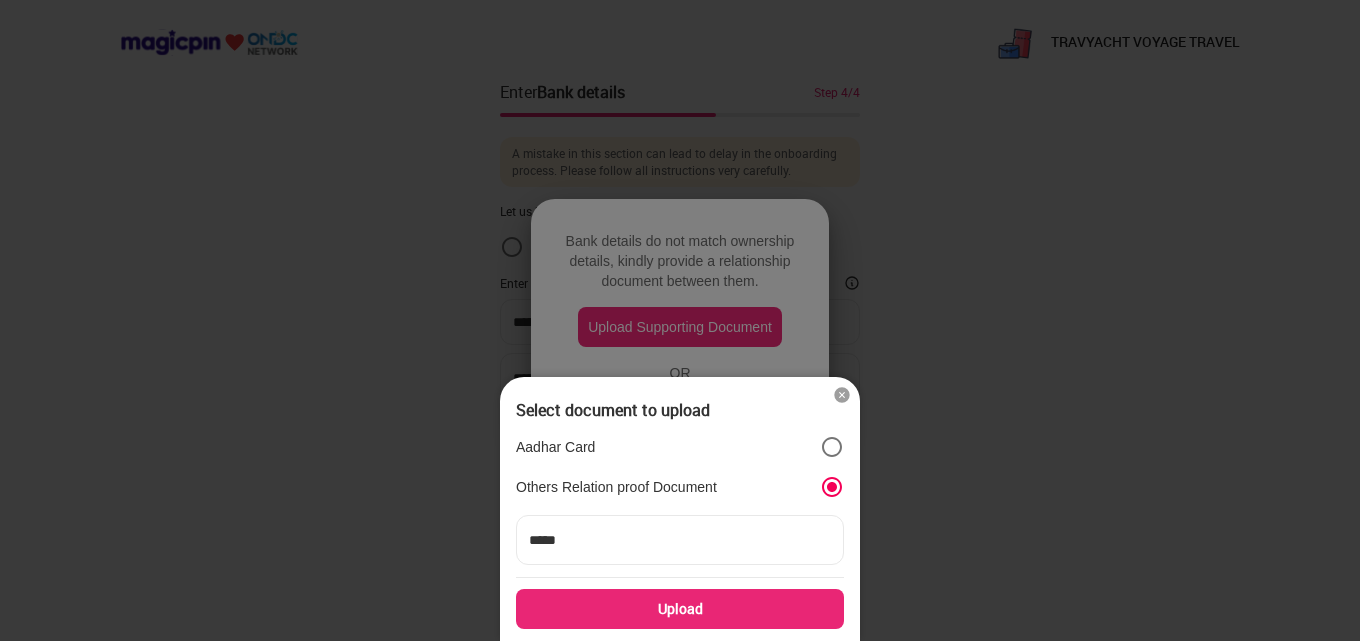 click on "Upload" at bounding box center (680, 609) 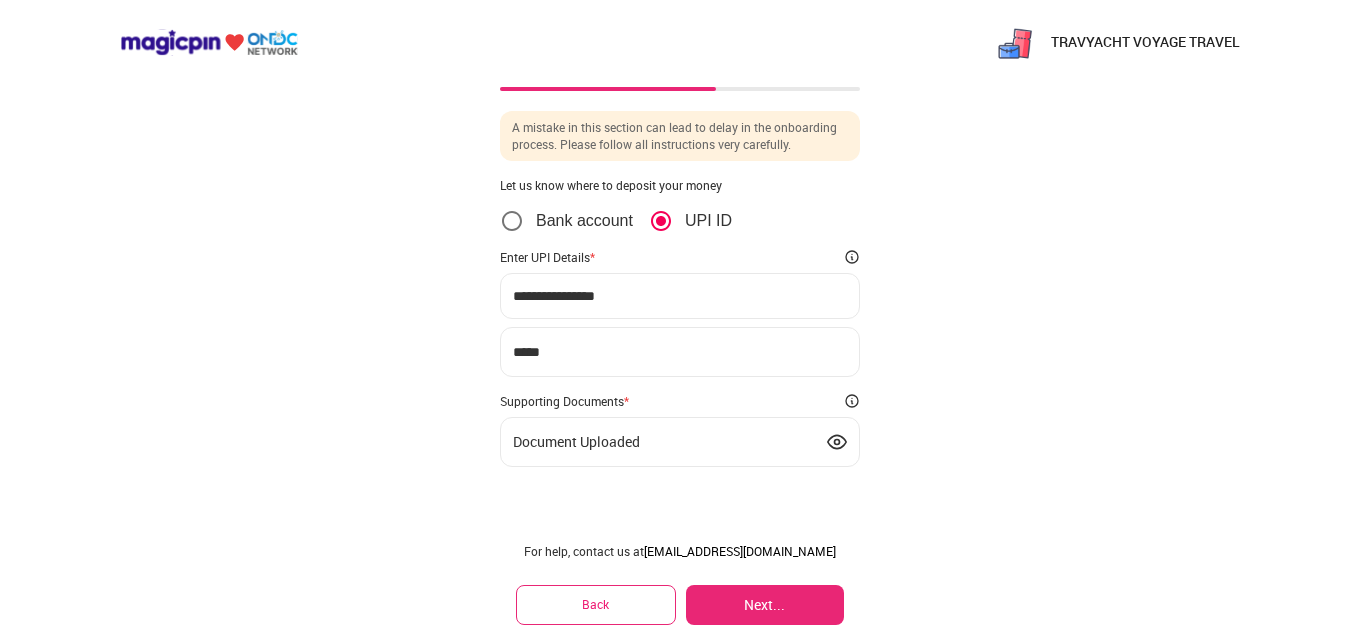 scroll, scrollTop: 32, scrollLeft: 0, axis: vertical 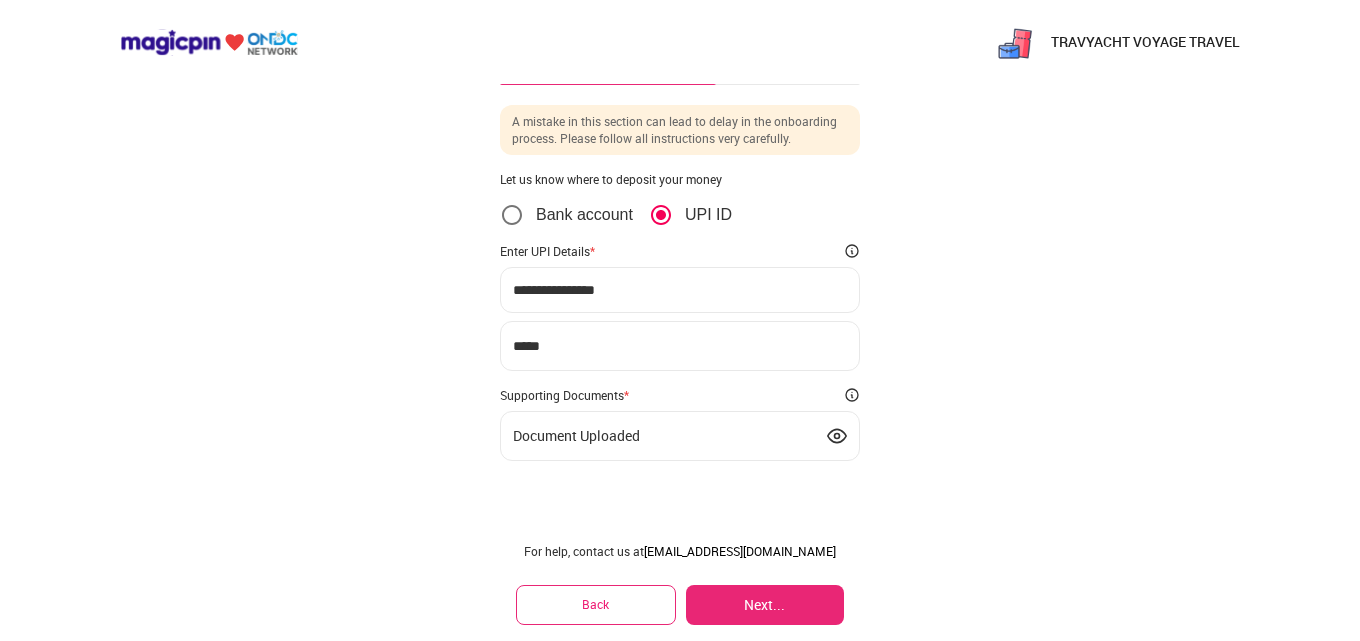 click on "Next..." at bounding box center [765, 605] 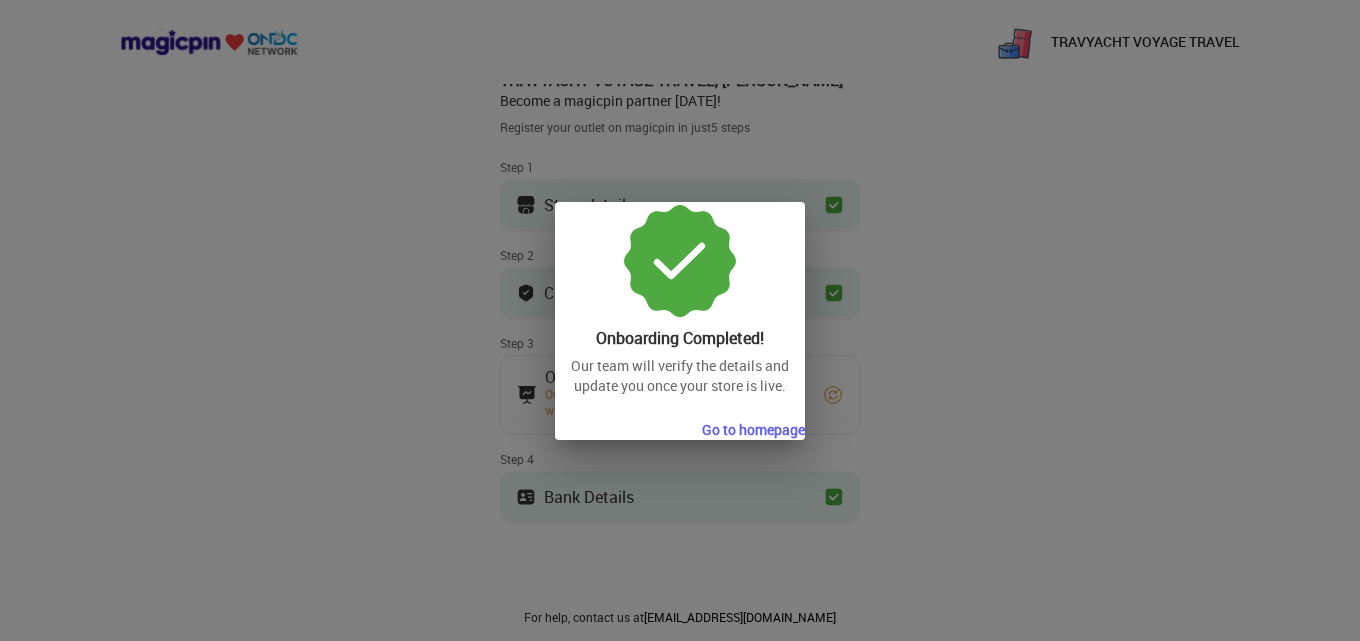 click on "Go to homepage" at bounding box center (753, 430) 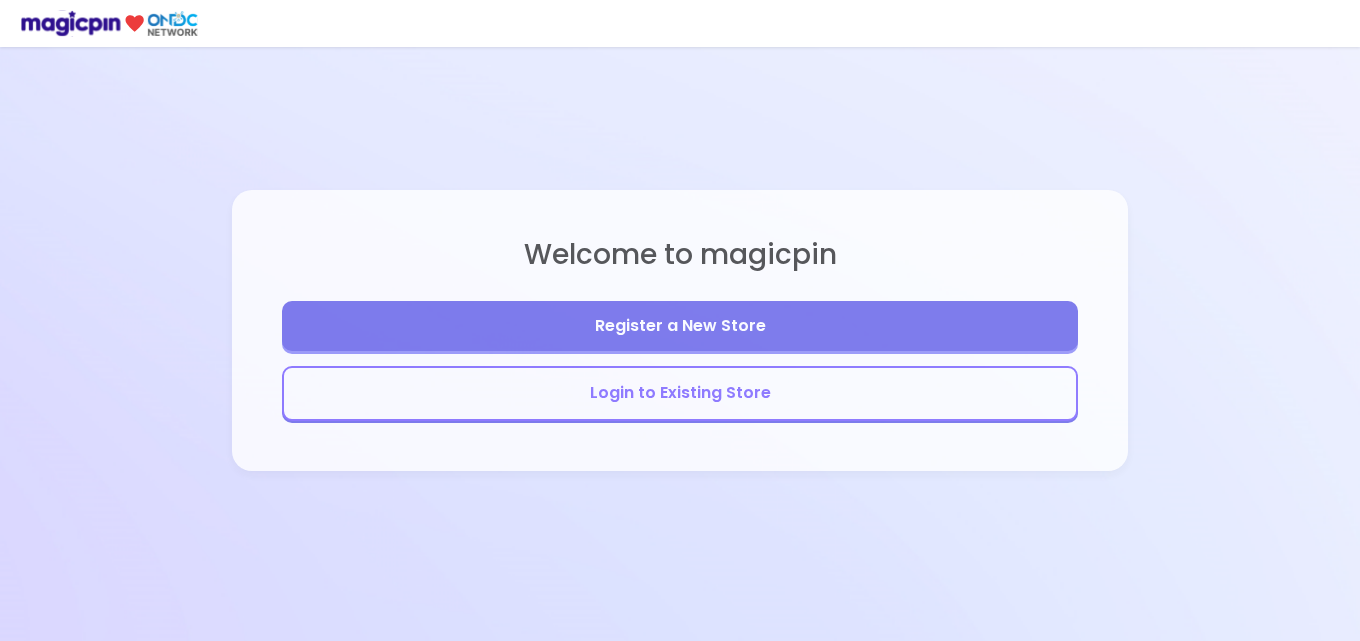 click on "Login to Existing Store" at bounding box center [680, 393] 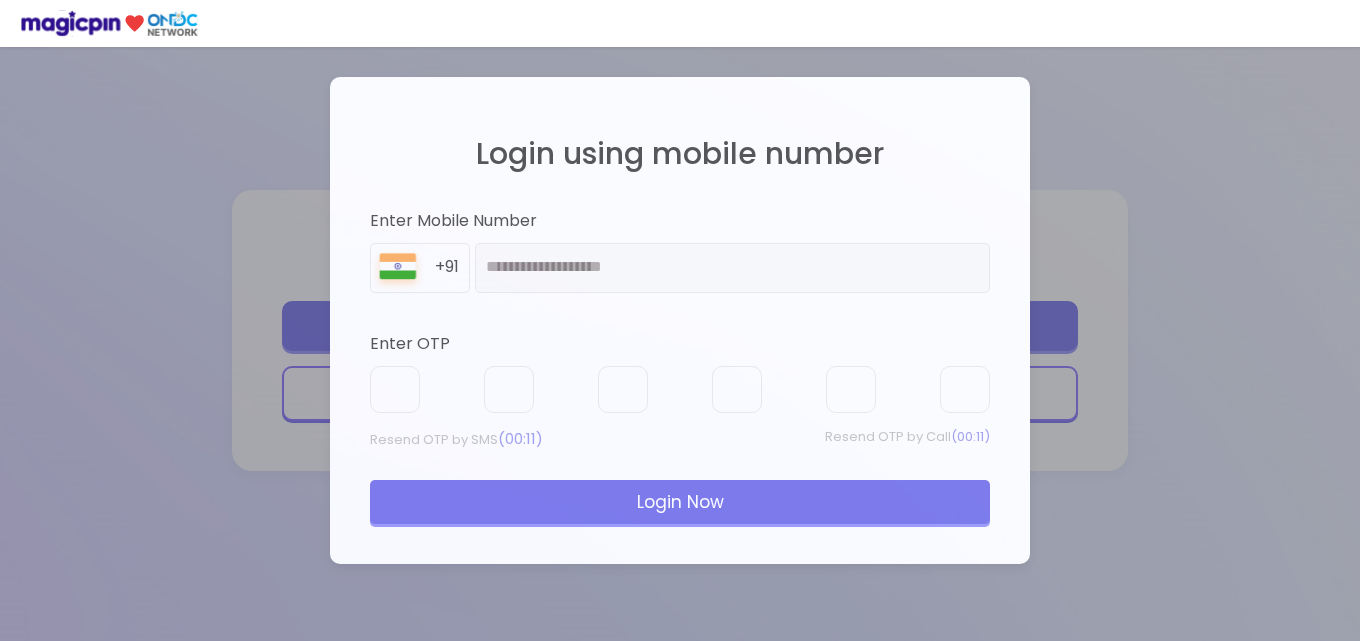 type 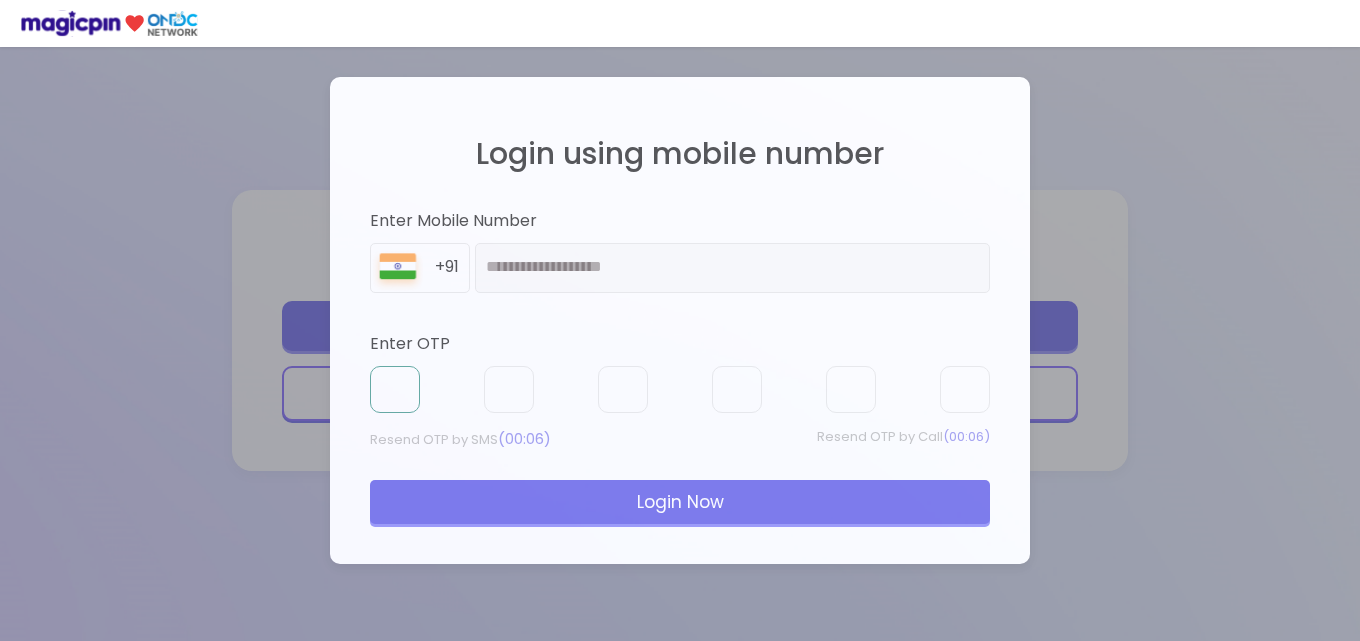 click at bounding box center (395, 390) 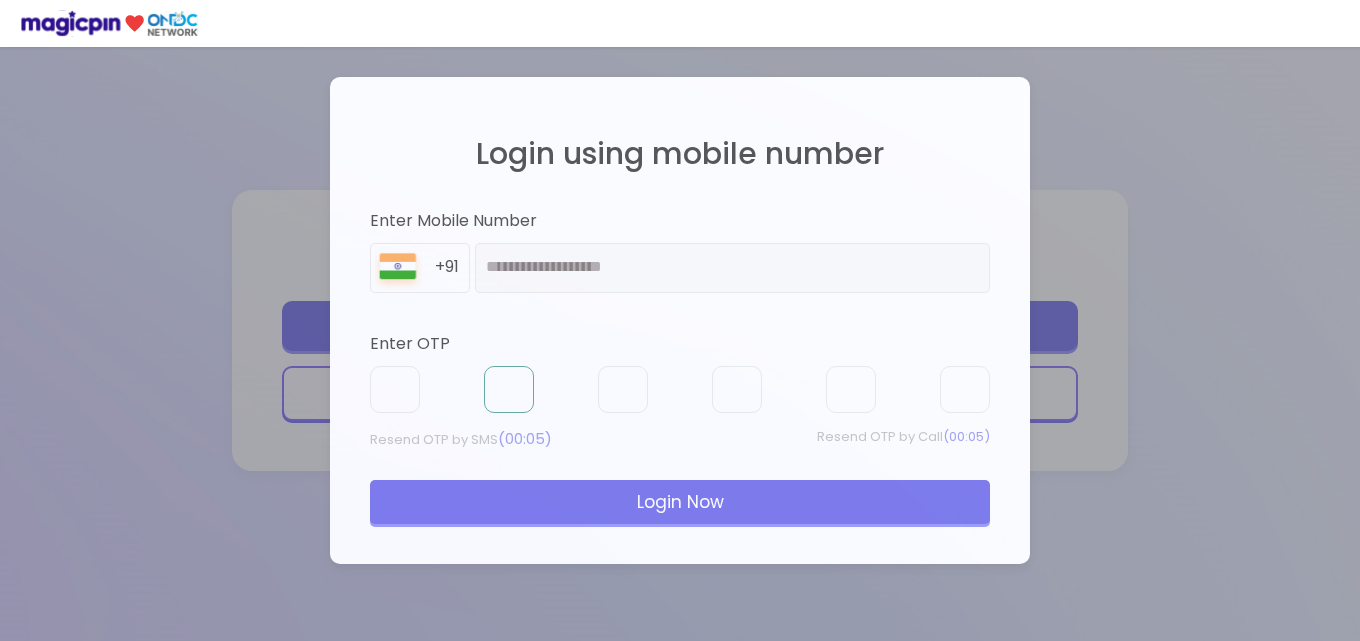 type on "*" 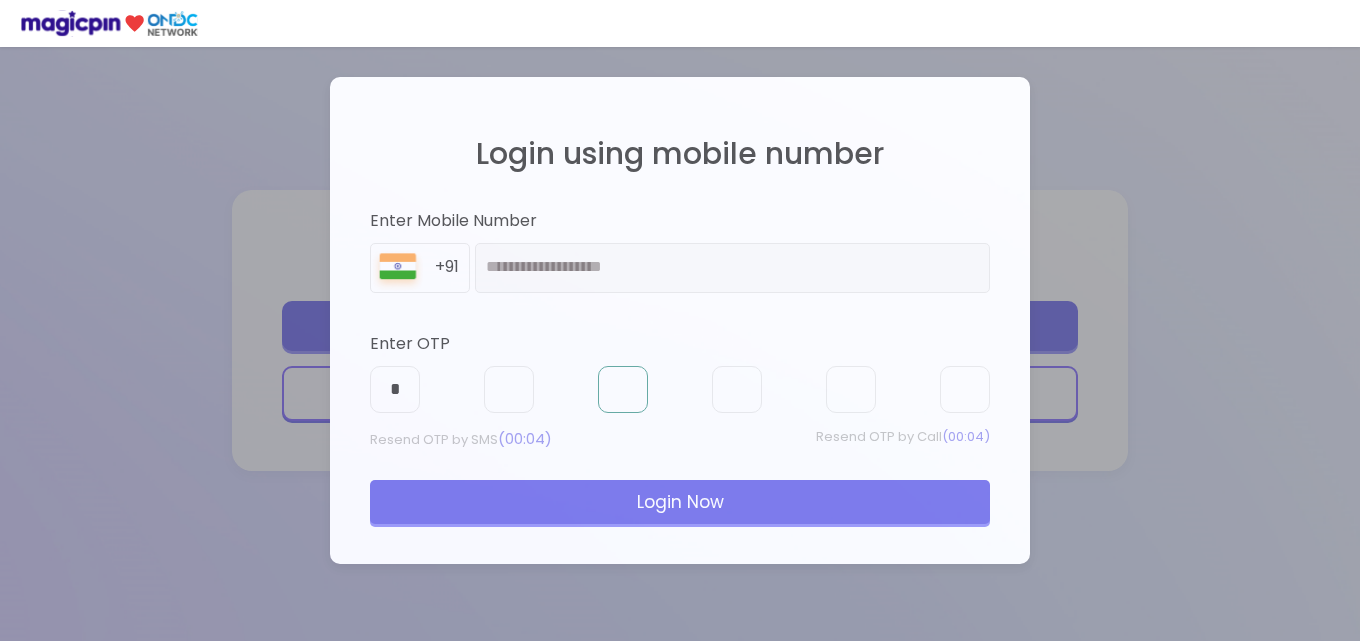 type on "*" 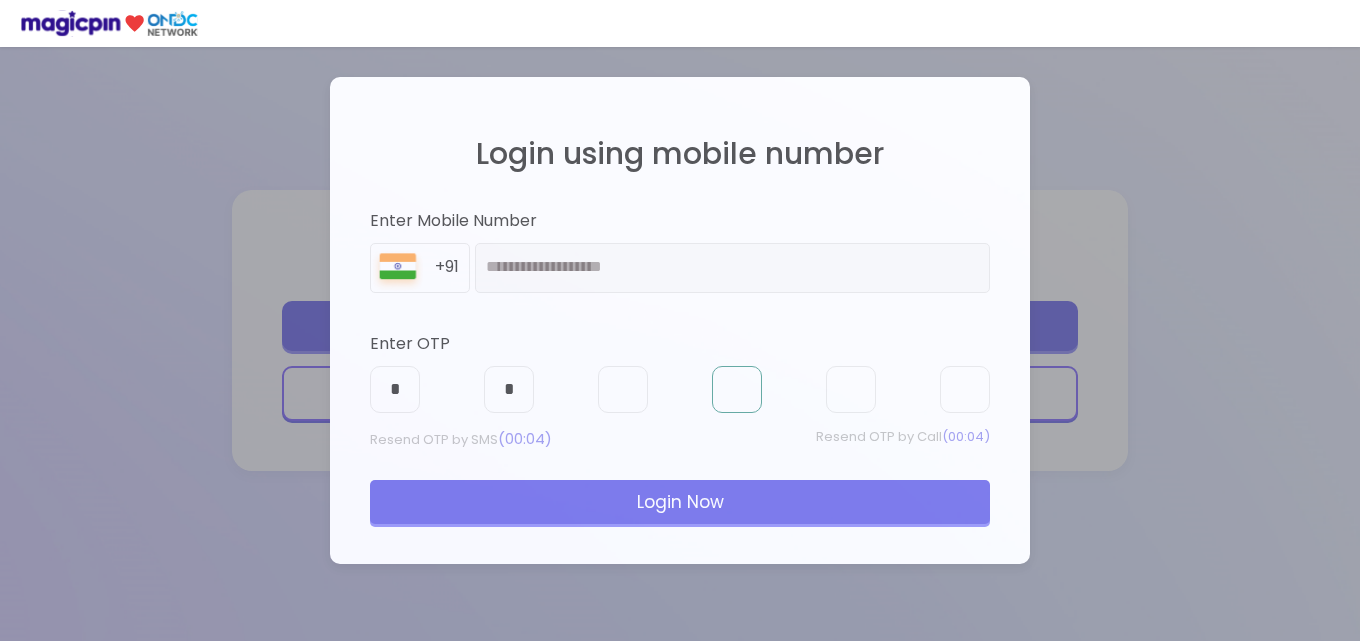 type on "*" 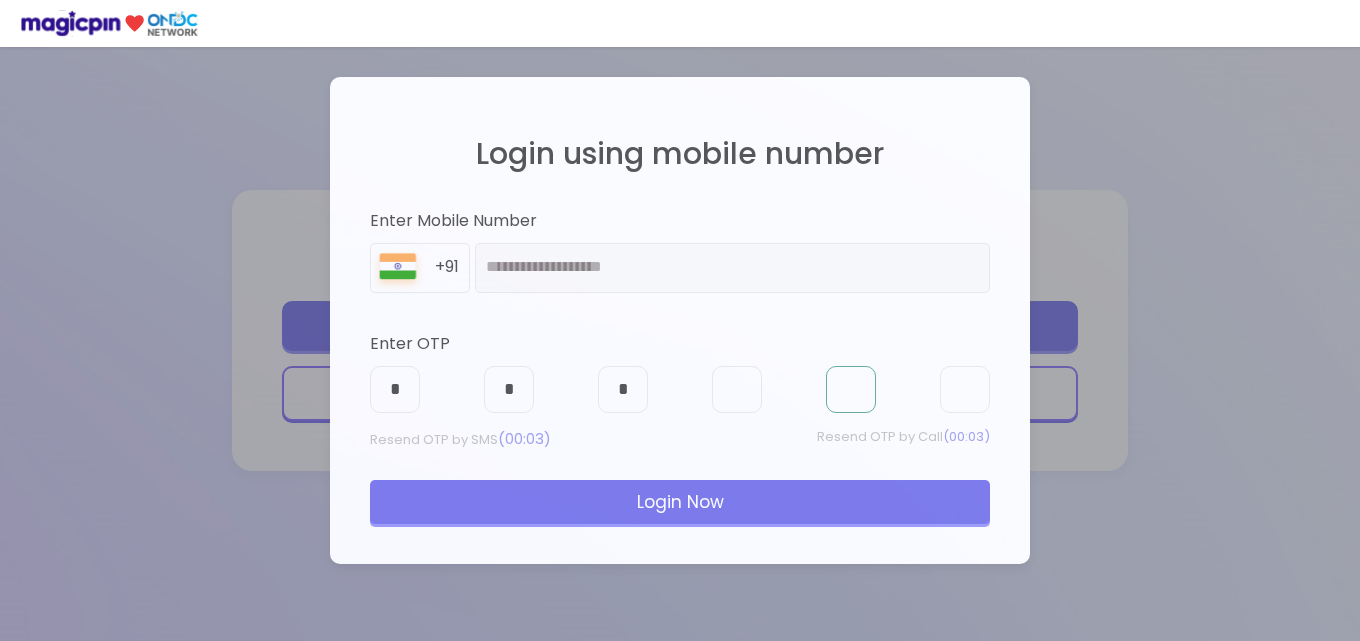 type on "*" 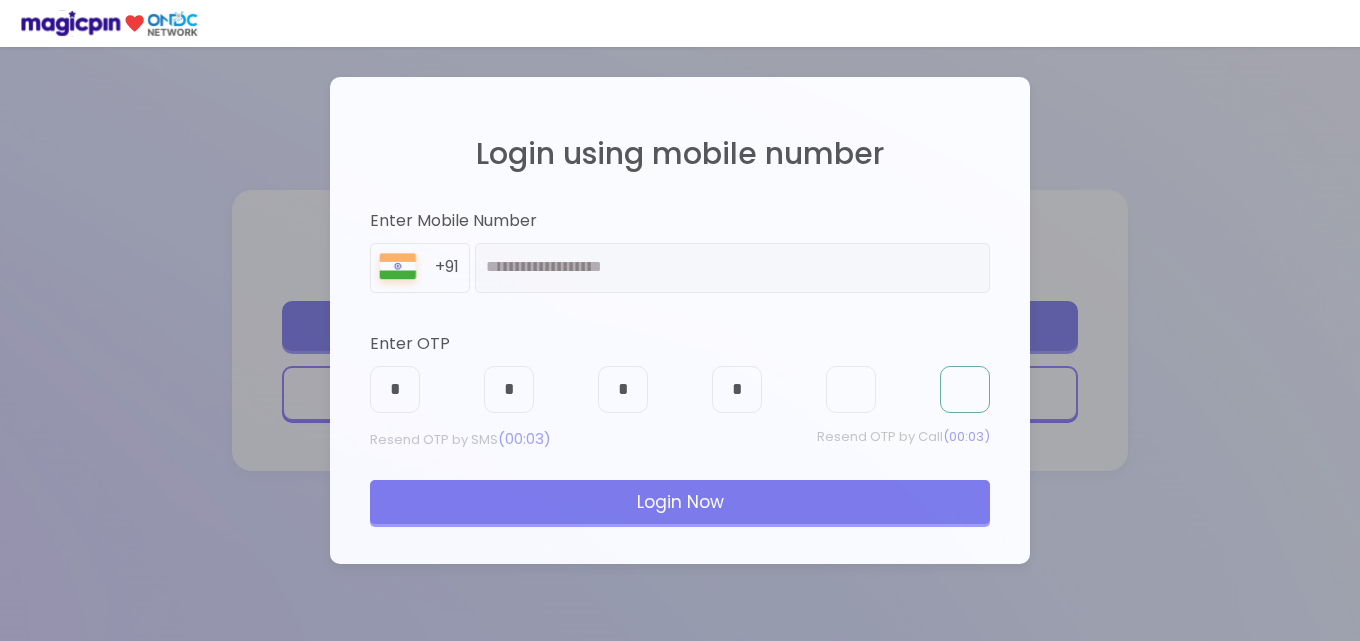 type on "*" 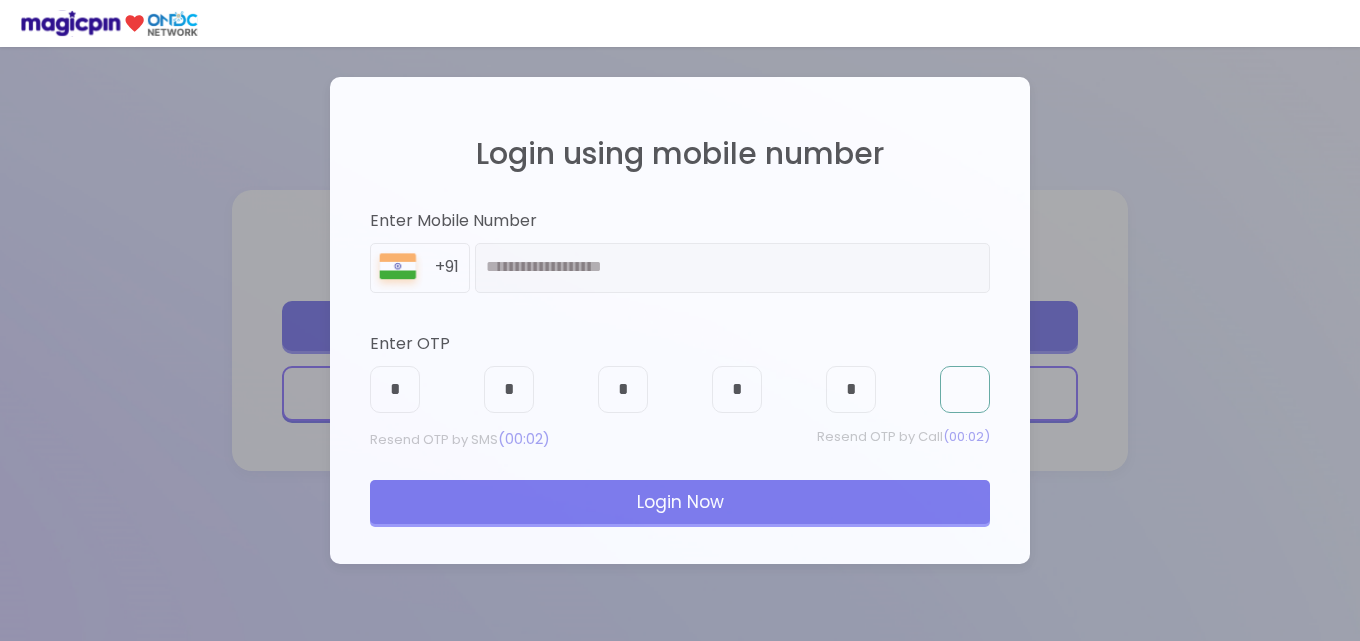 type on "*" 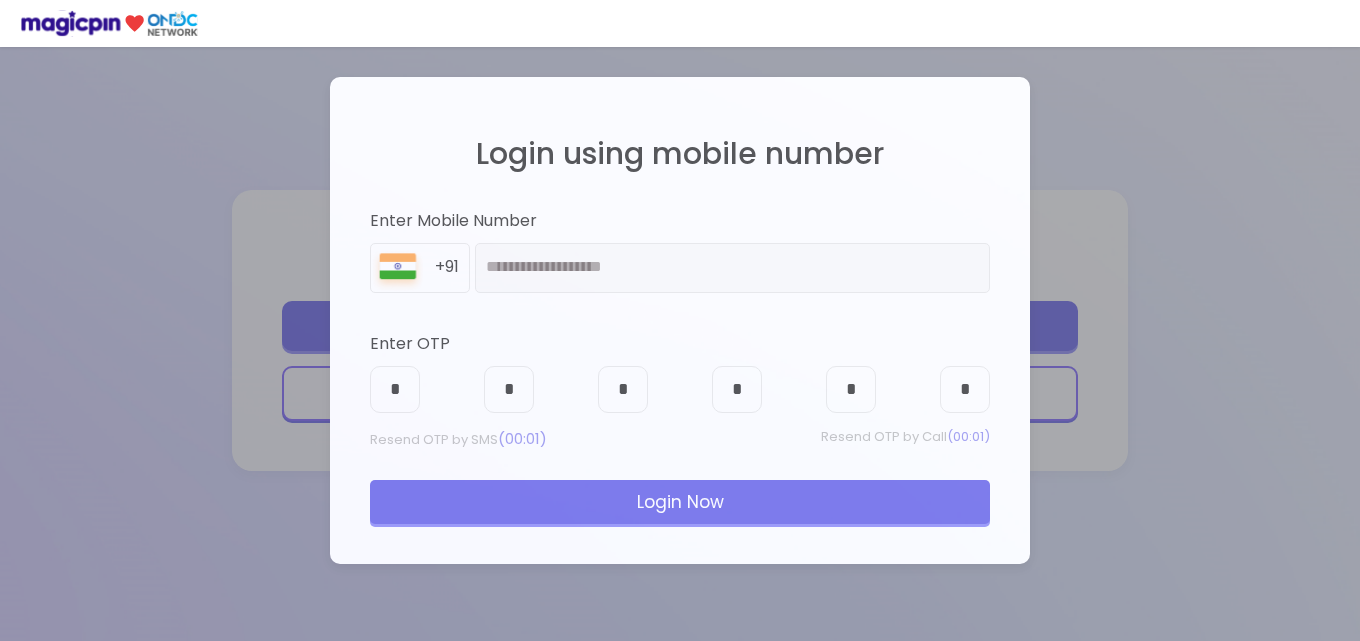 click on "Login Now" at bounding box center (680, 502) 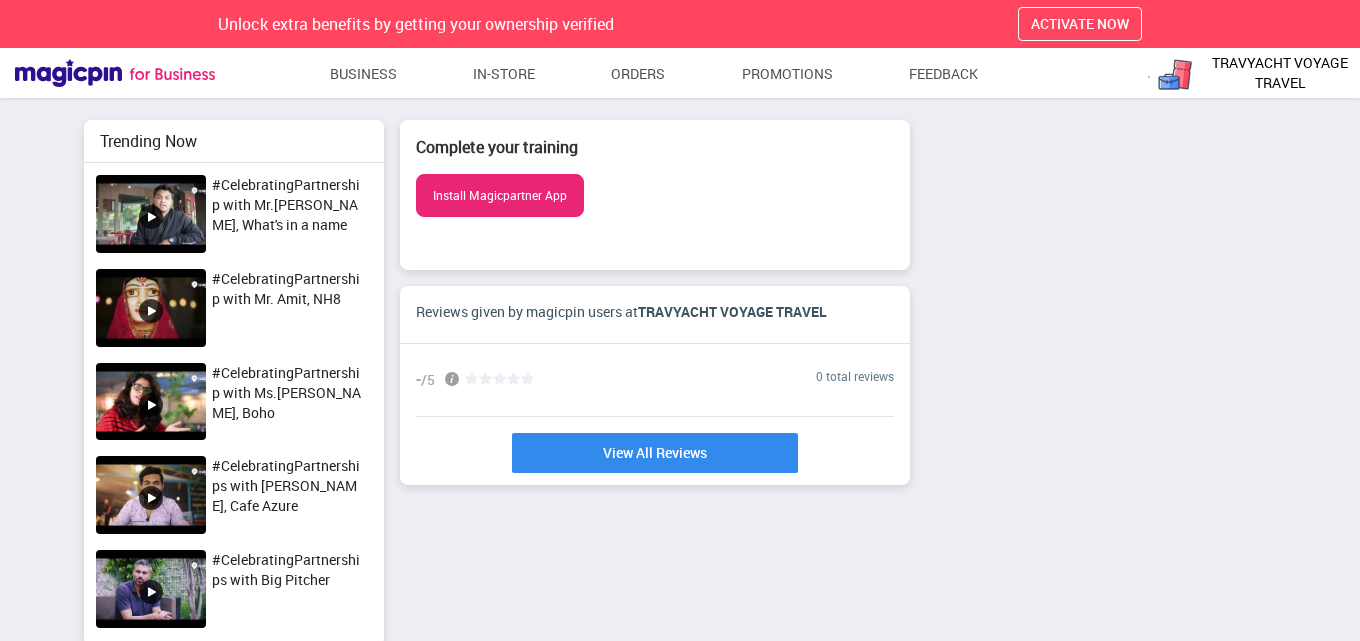scroll, scrollTop: 1, scrollLeft: 1, axis: both 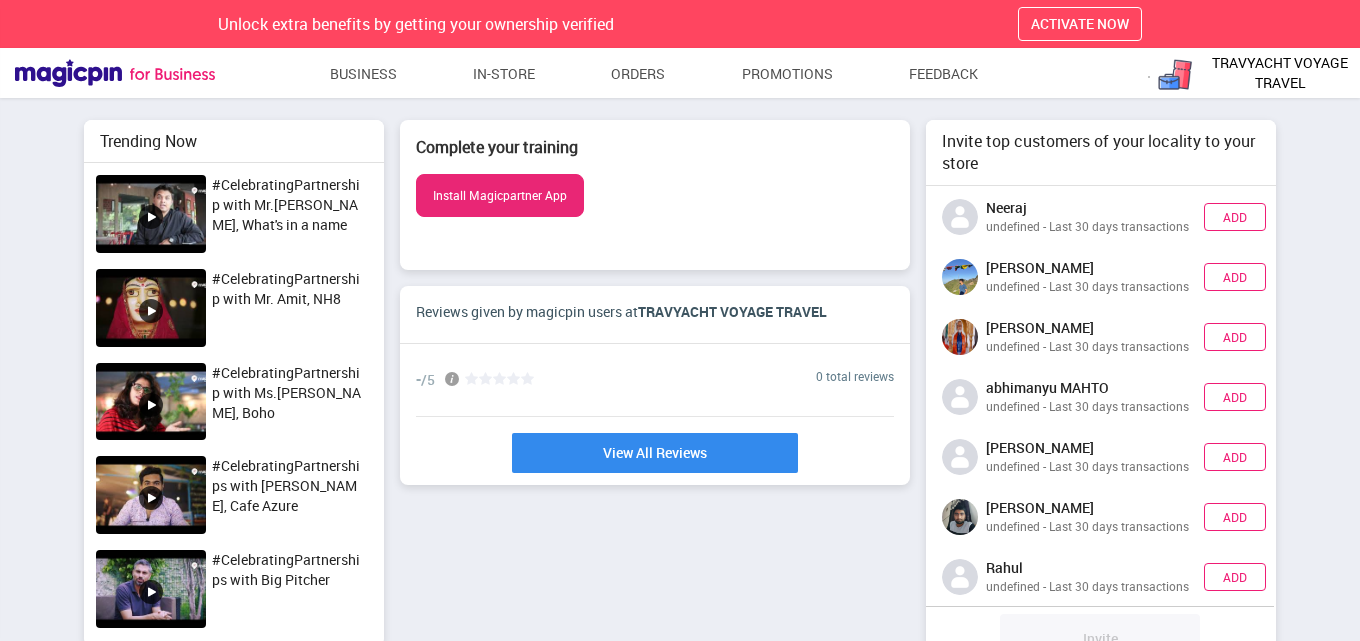 click on "Complete your training Install Magicpartner App Reviews Vouchers Promote New Reservations 10 daily Invite Payment Business Profile Reviews given by magicpin users at  TRAVYACHT VOYAGE TRAVEL   - /5     0    total reviews   View All Reviews" at bounding box center (655, 490) 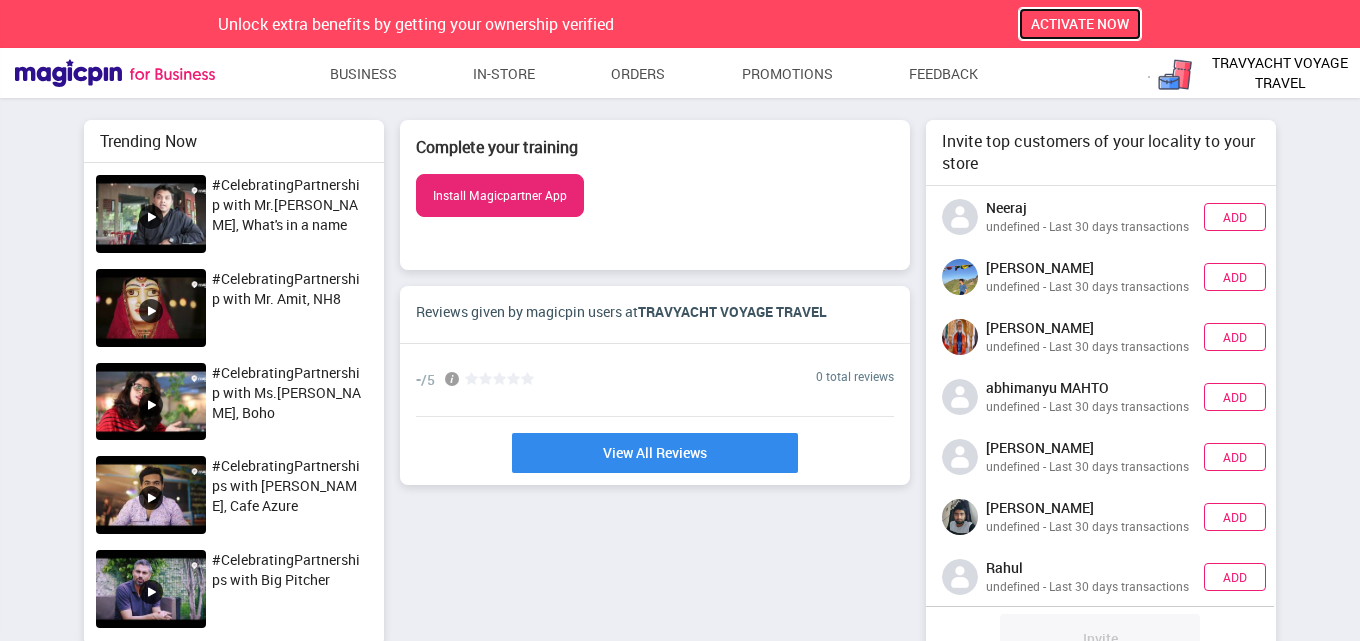 click on "ACTIVATE NOW" at bounding box center (1080, 23) 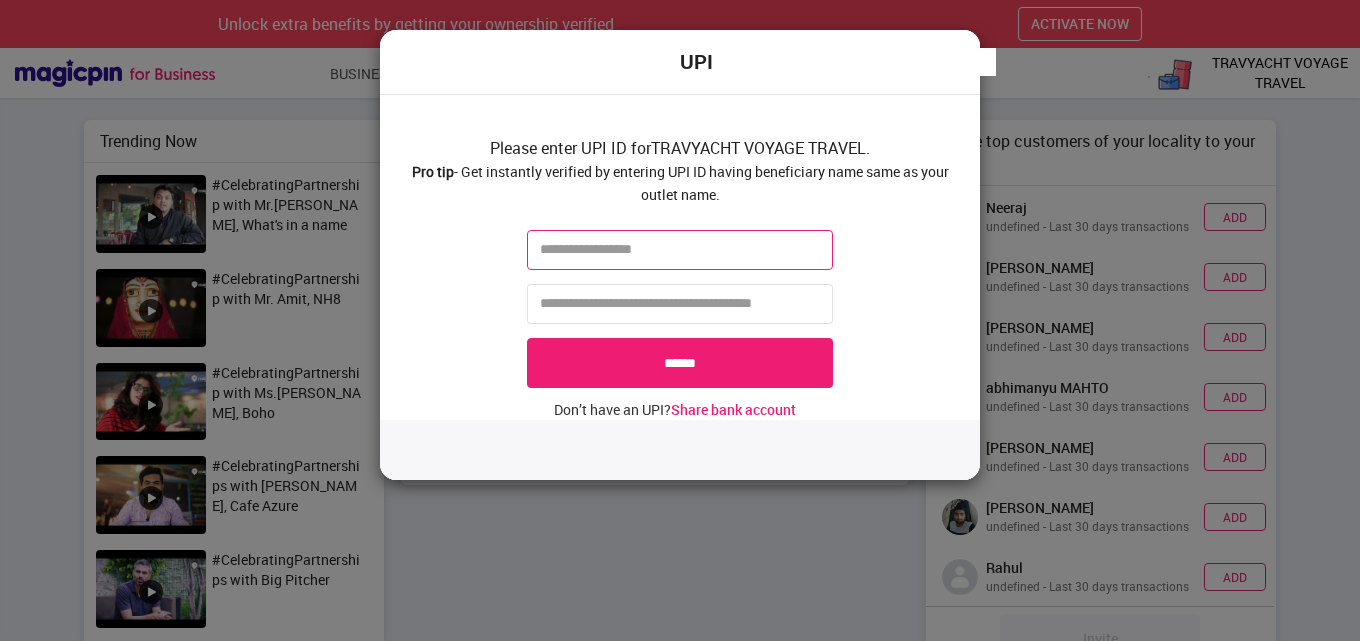 click at bounding box center (680, 250) 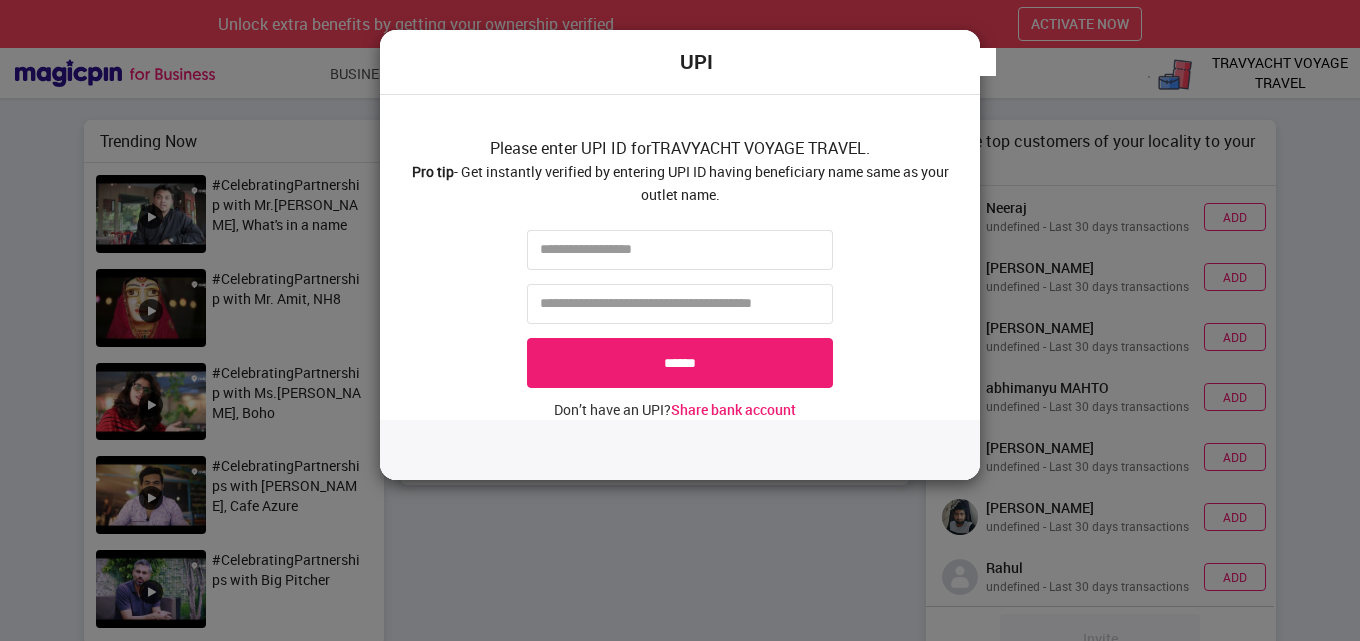 click on "UPI Please enter UPI ID for  TRAVYACHT VOYAGE TRAVEL  .  Pro tip  - Get instantly verified by entering UPI ID having beneficiary name same as your outlet name.  ****** Don’t have an UPI?  Share bank account" at bounding box center (680, 320) 